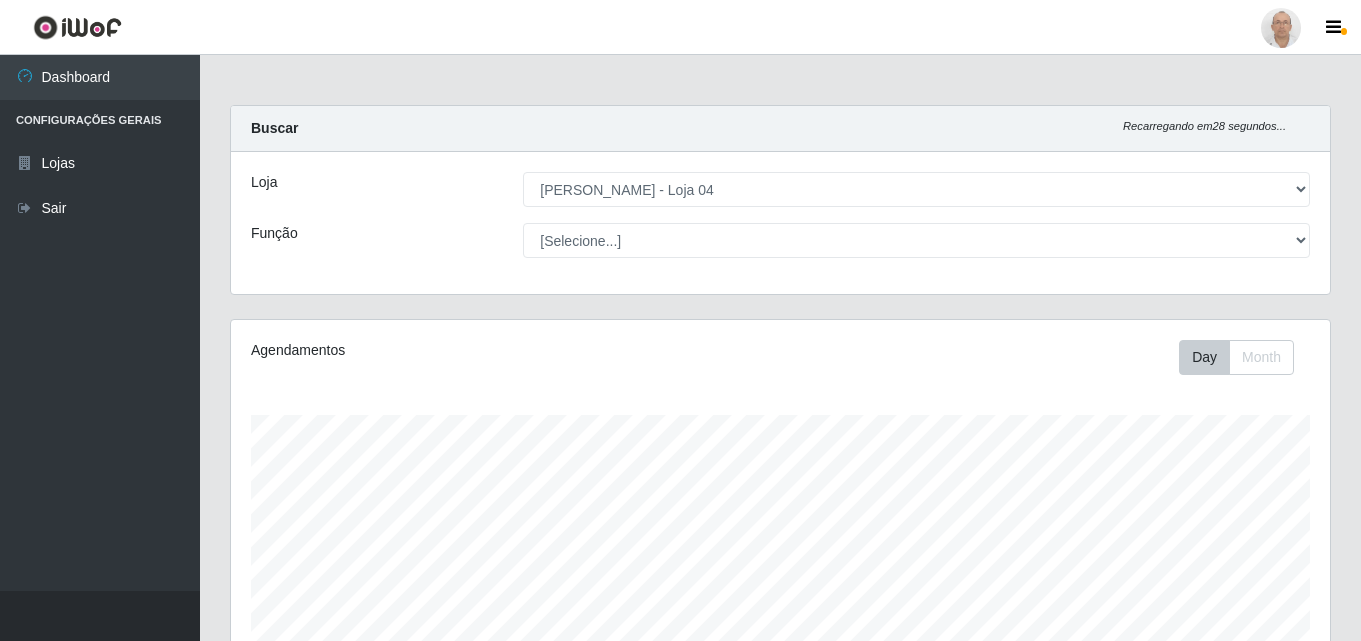 select on "251" 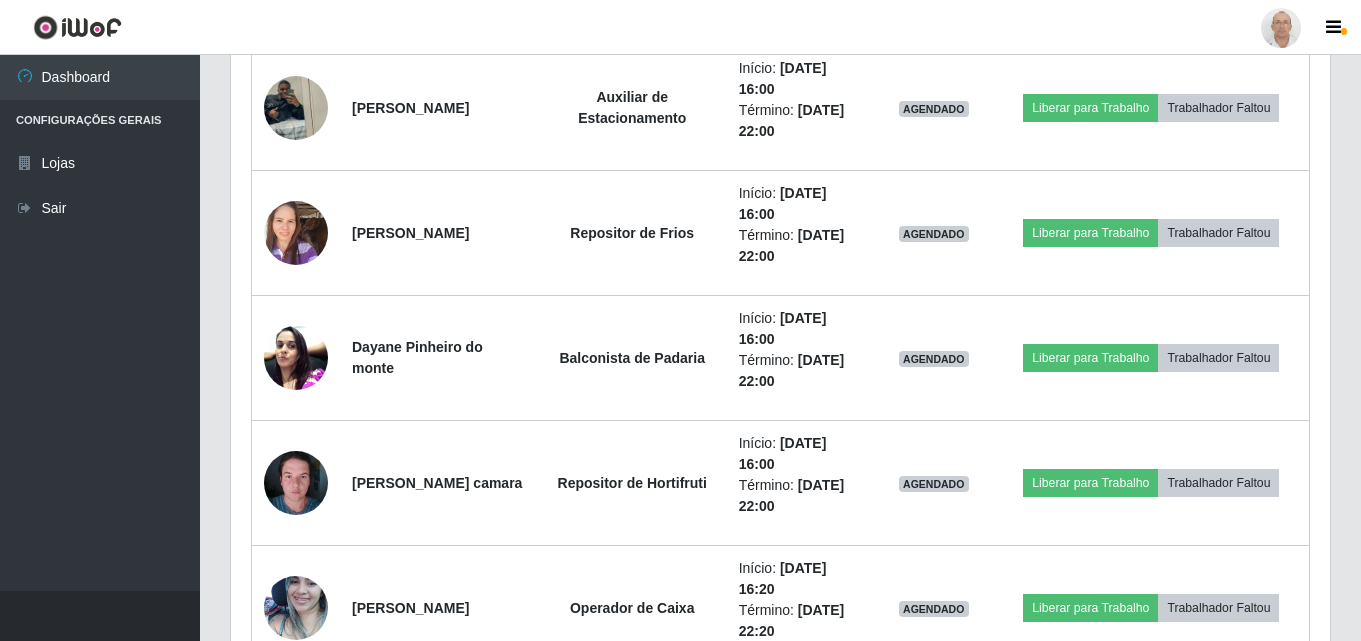 scroll, scrollTop: 999585, scrollLeft: 998901, axis: both 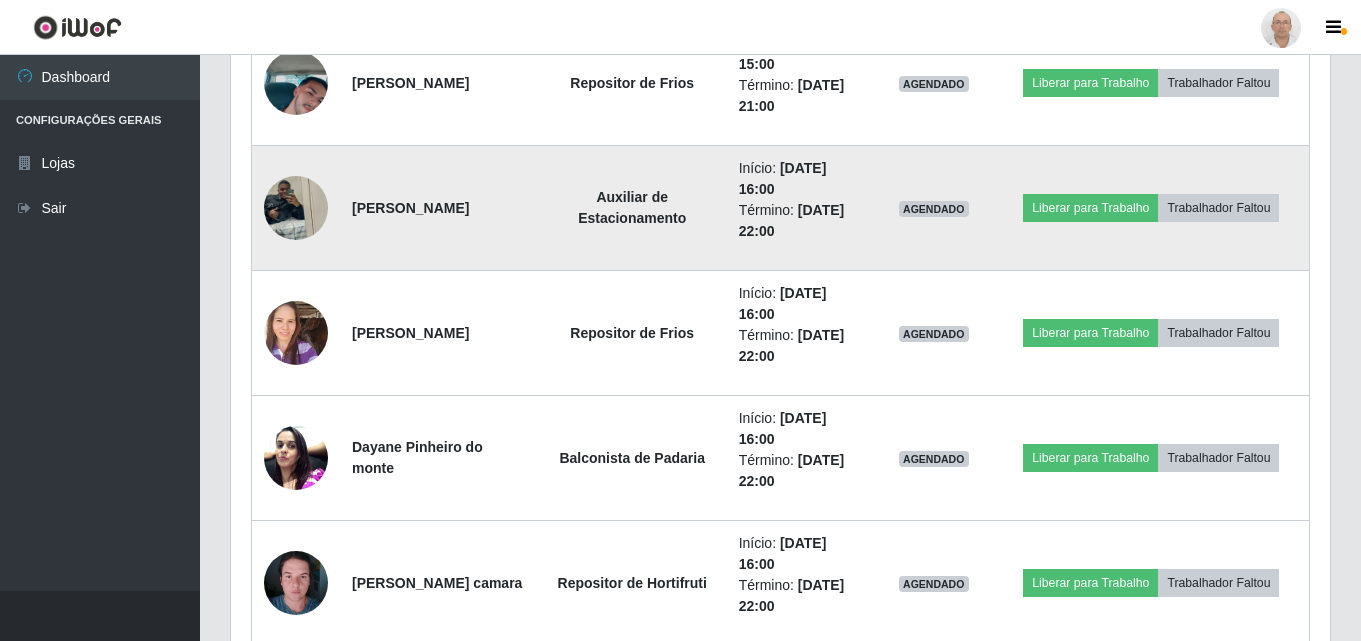 click at bounding box center [296, 207] 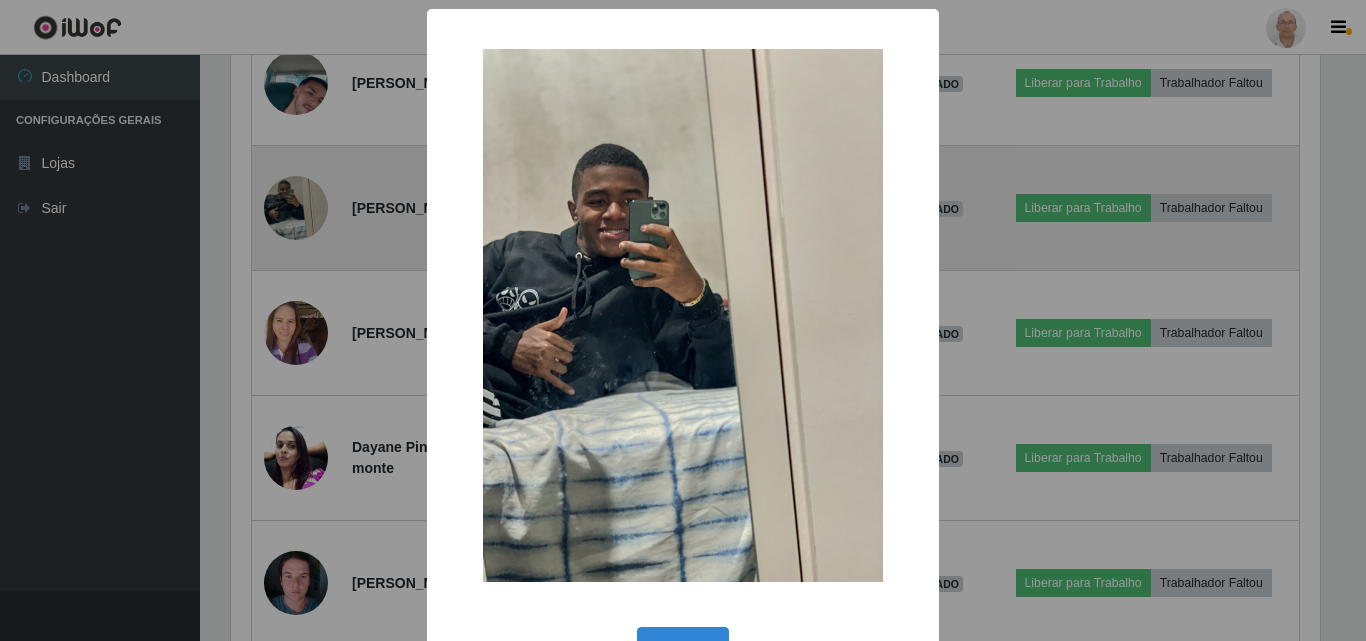 scroll, scrollTop: 999585, scrollLeft: 998911, axis: both 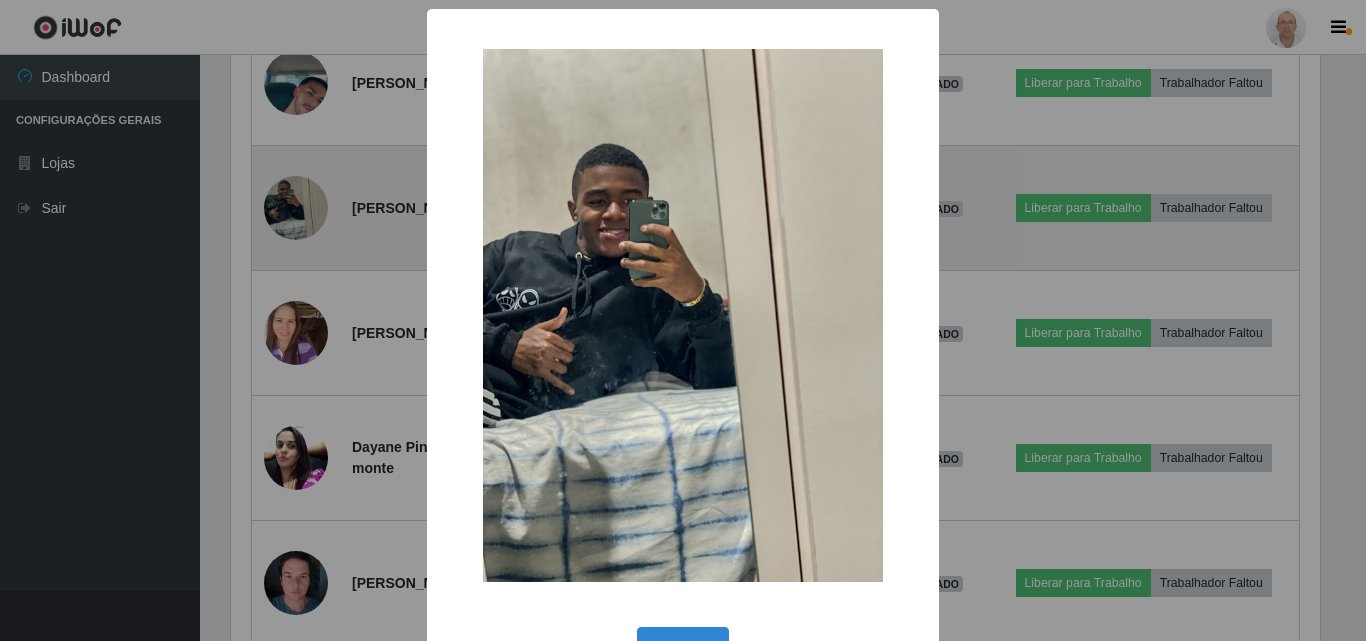type 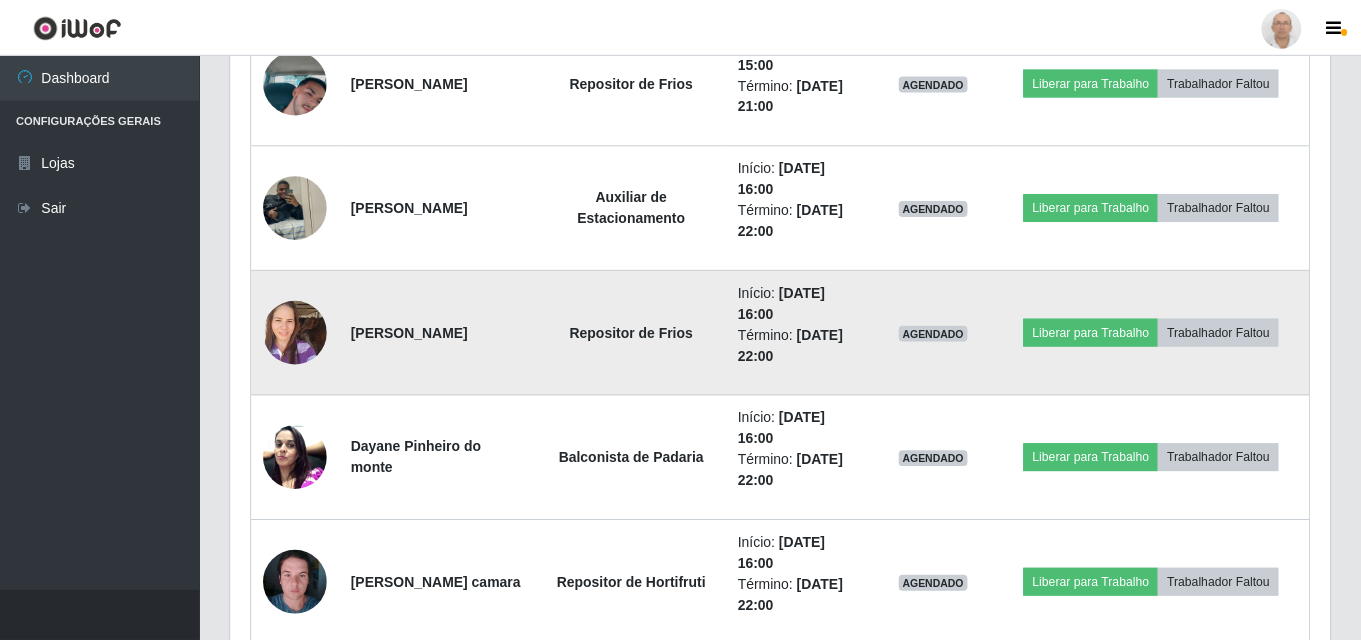 scroll, scrollTop: 999585, scrollLeft: 998901, axis: both 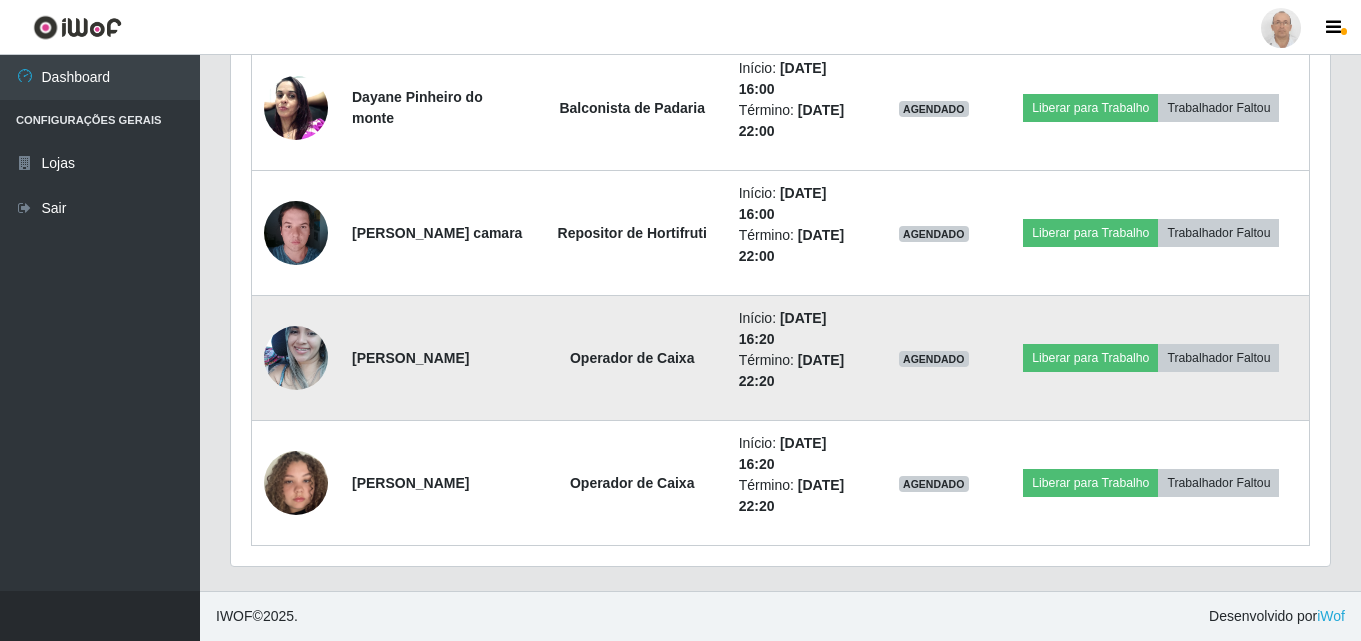 click at bounding box center [296, 357] 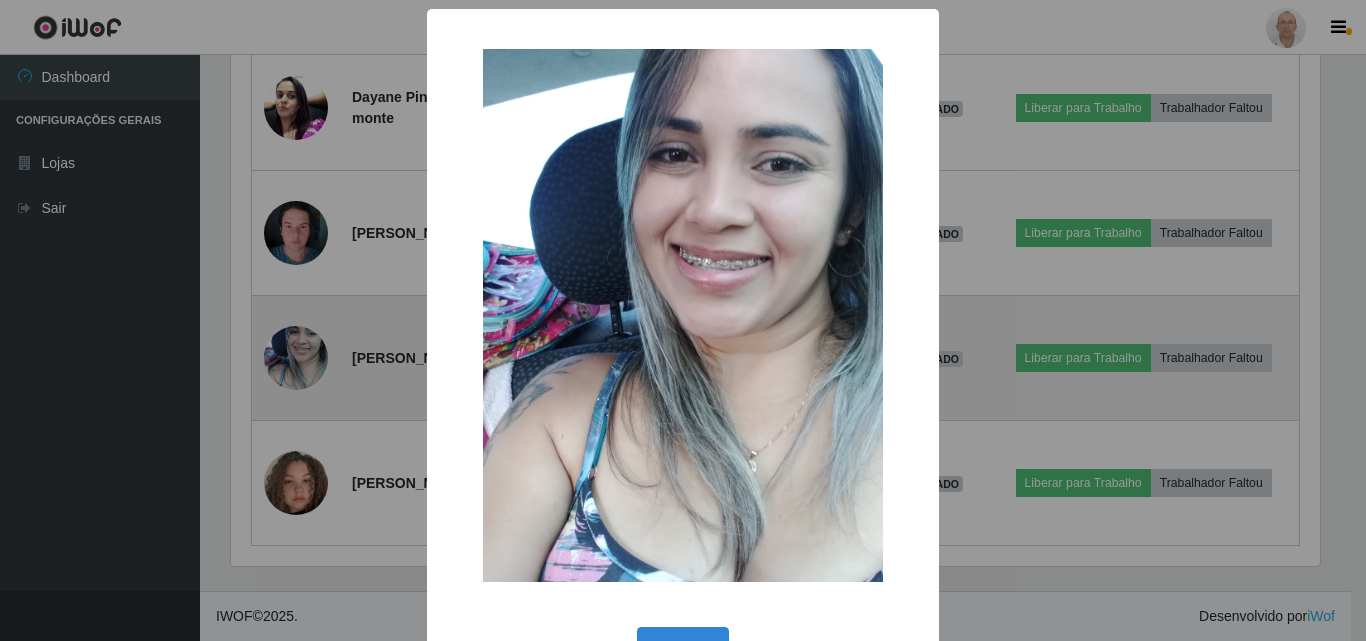 type 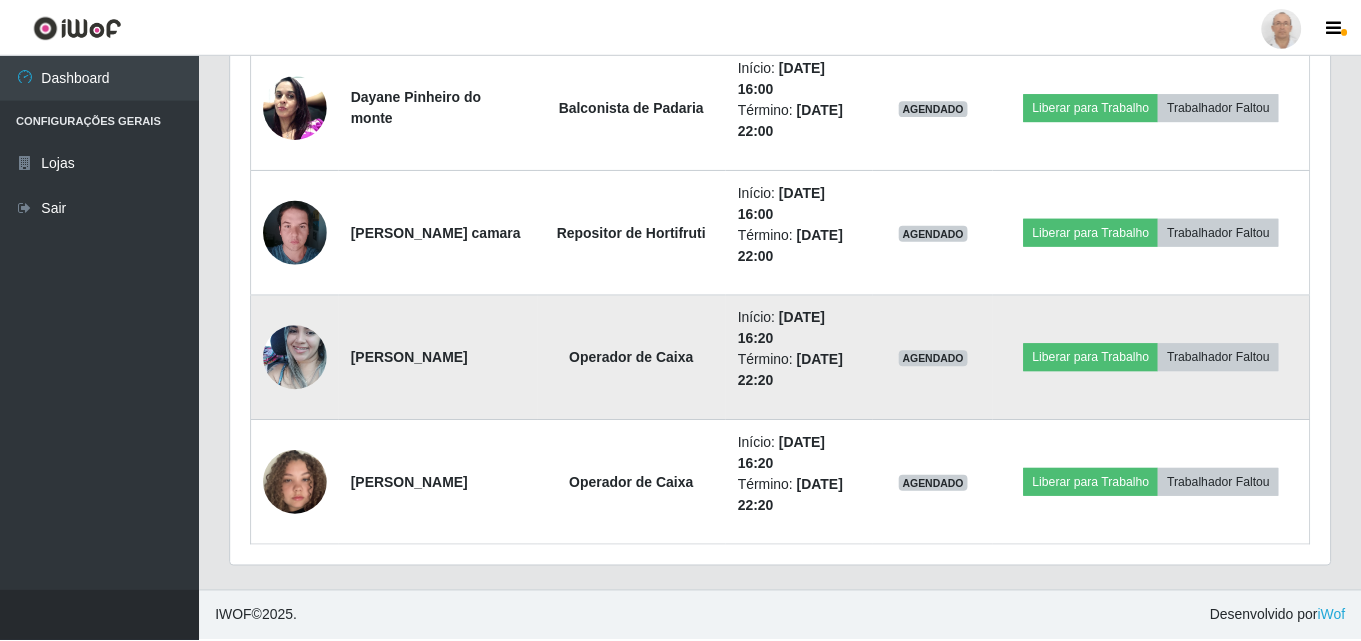 scroll, scrollTop: 999585, scrollLeft: 998901, axis: both 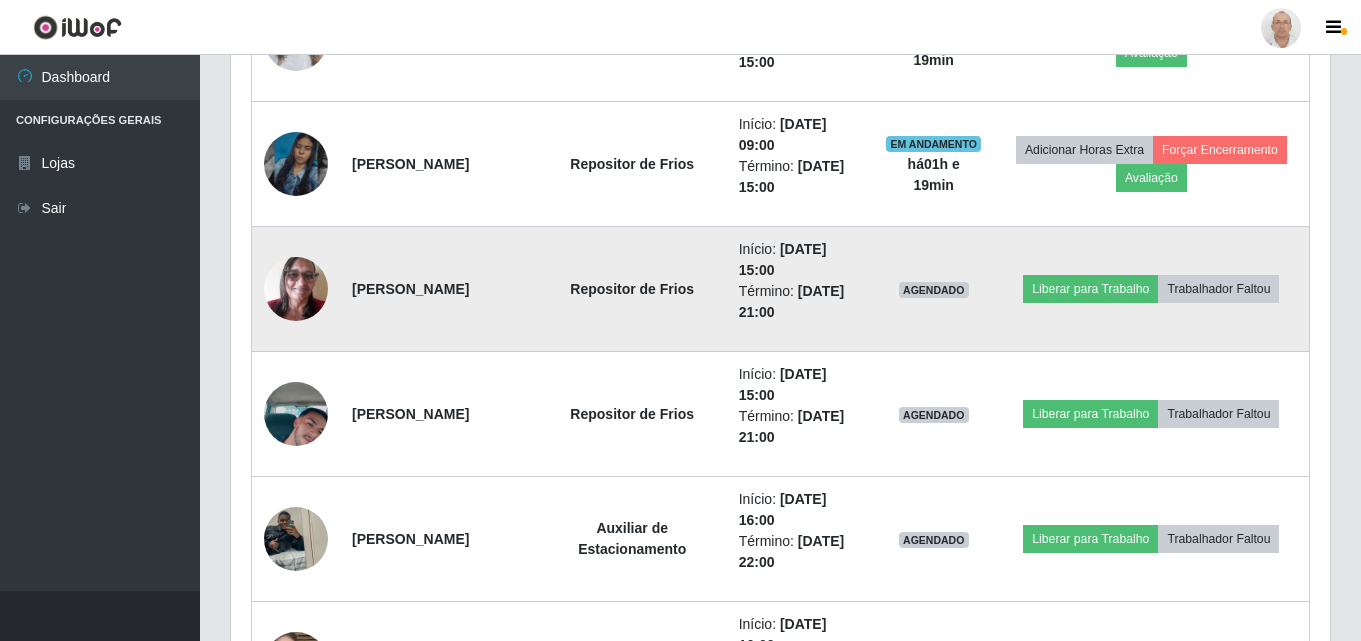 click at bounding box center (296, 288) 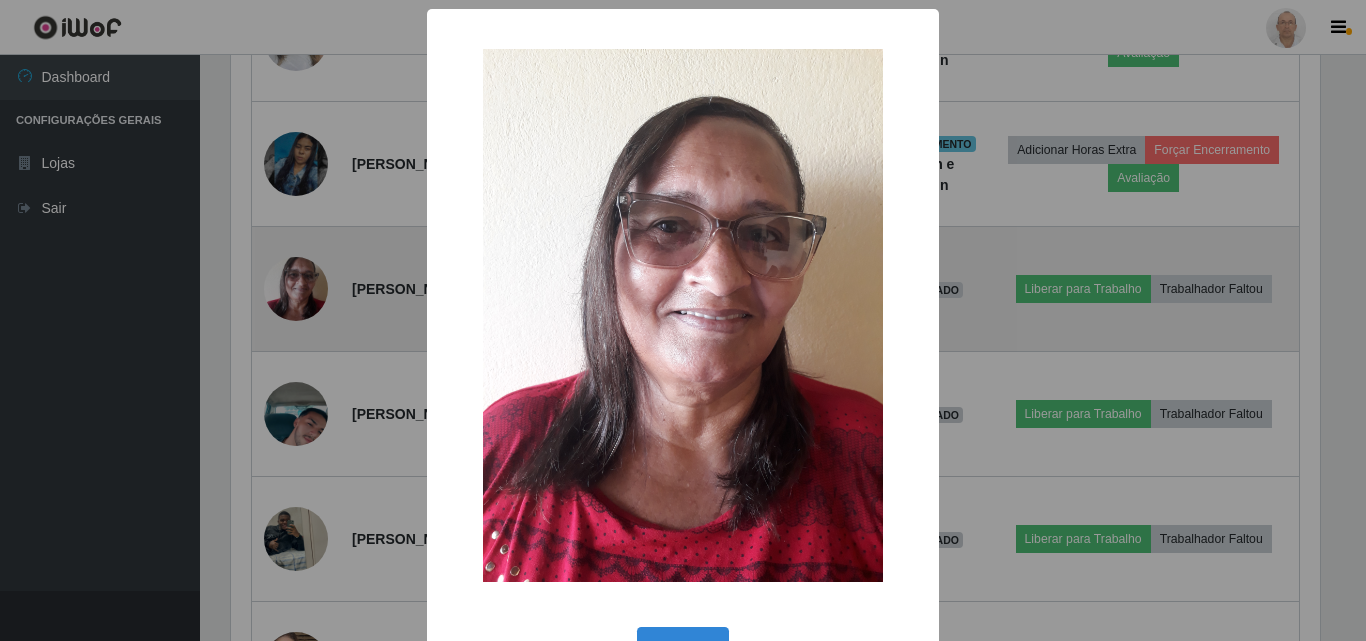 type 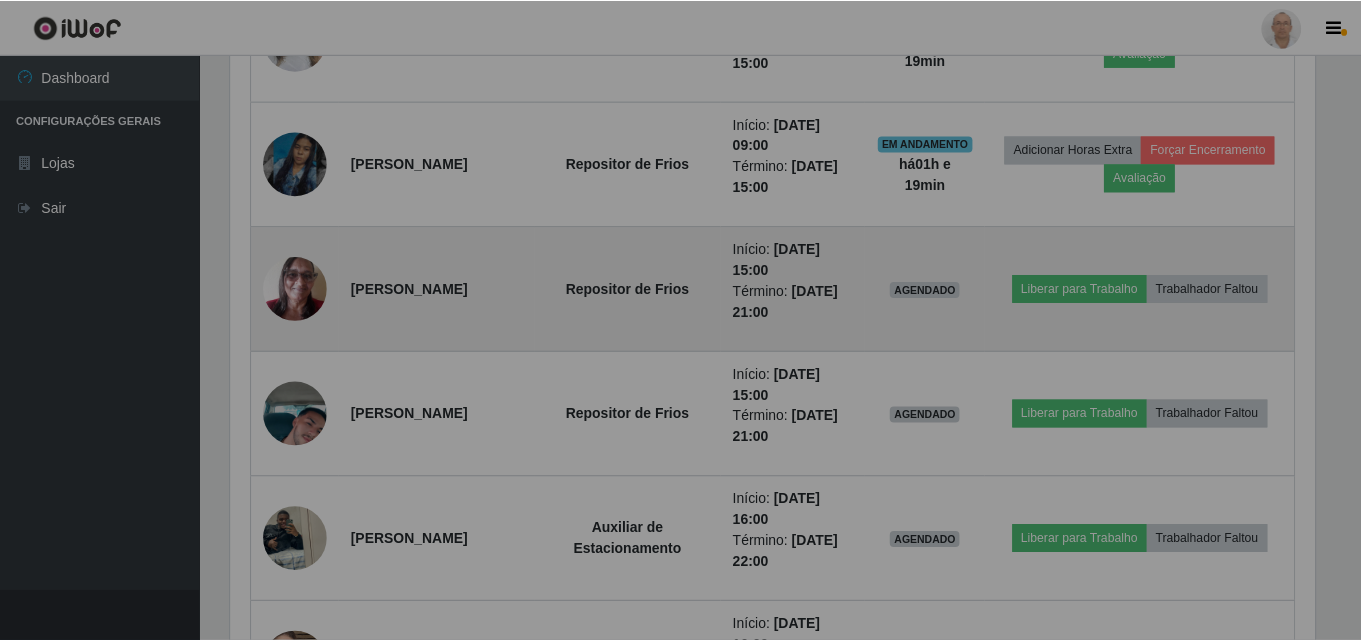scroll, scrollTop: 999585, scrollLeft: 998901, axis: both 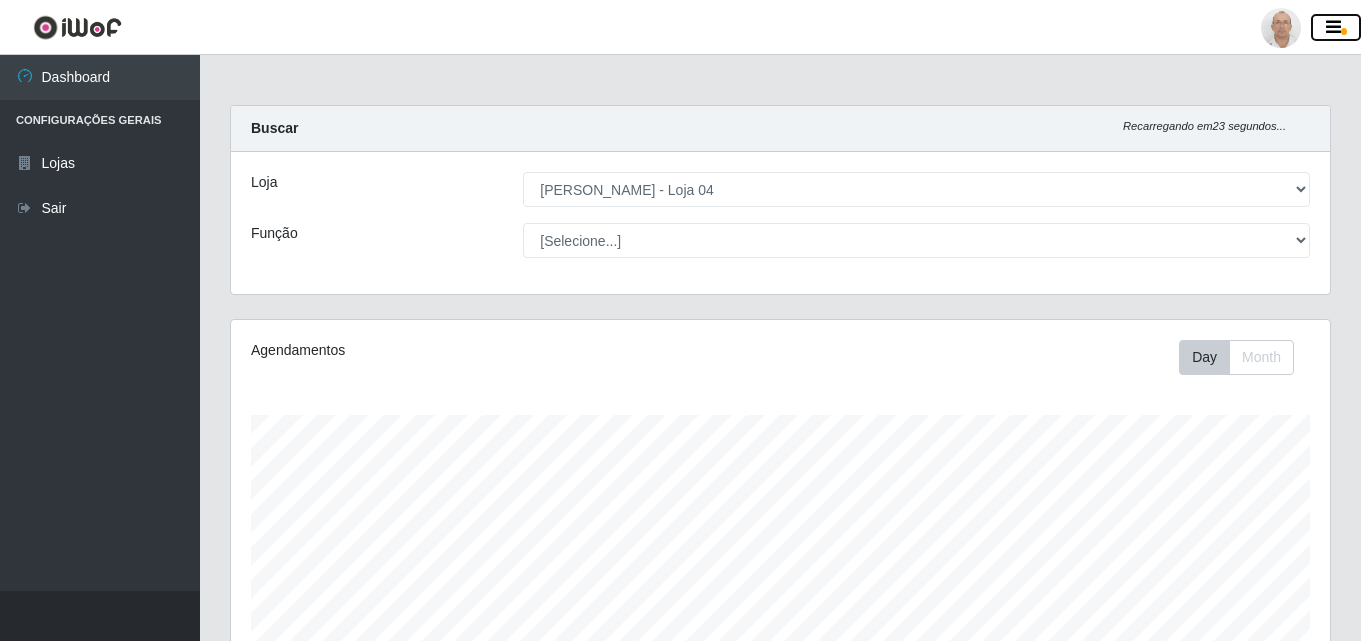 click at bounding box center (1333, 28) 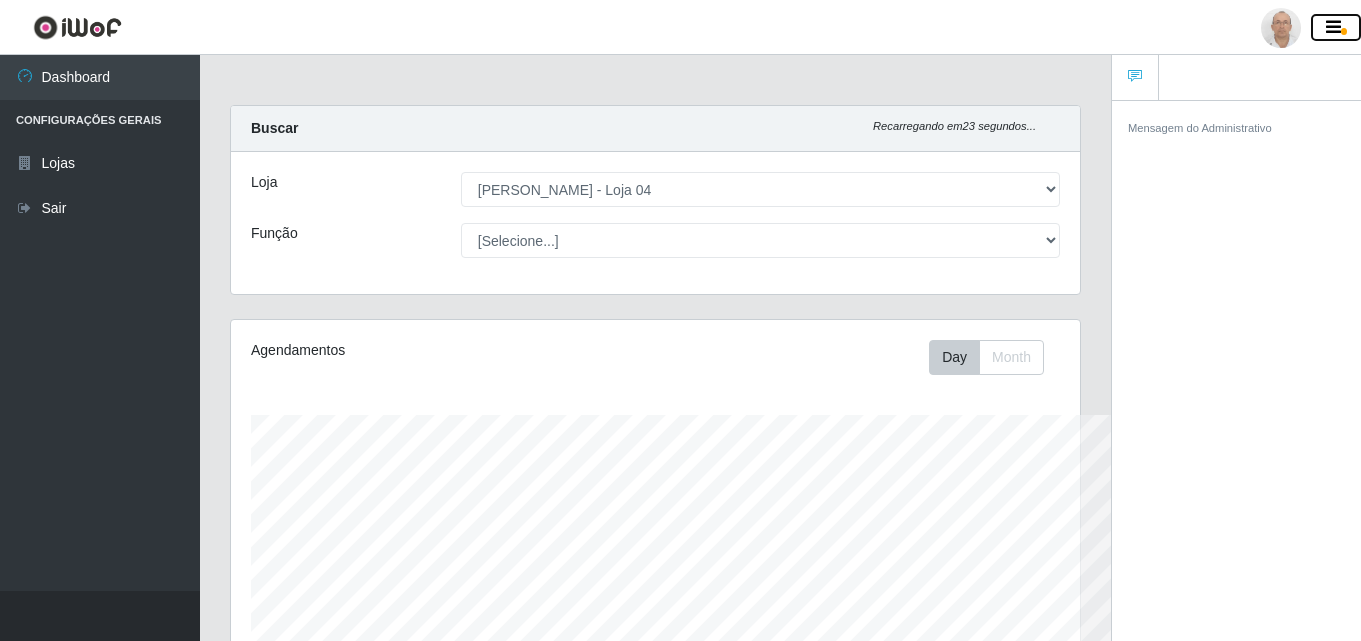 scroll, scrollTop: 415, scrollLeft: 849, axis: both 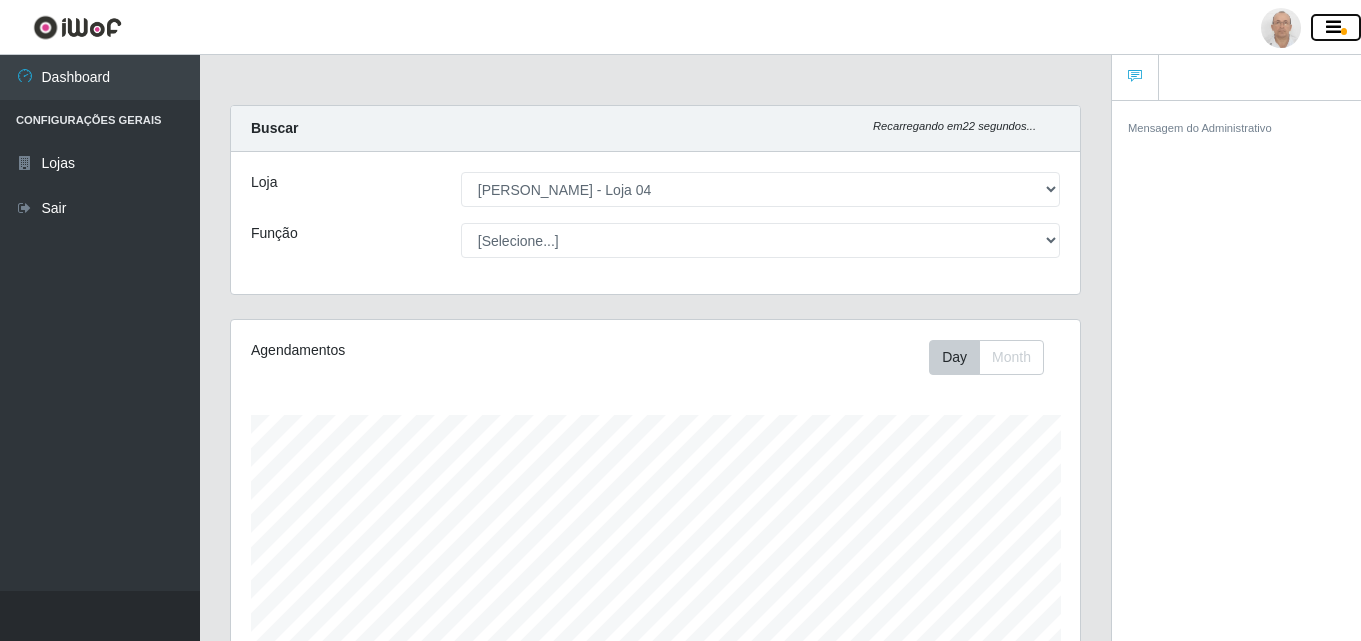 click at bounding box center (1333, 28) 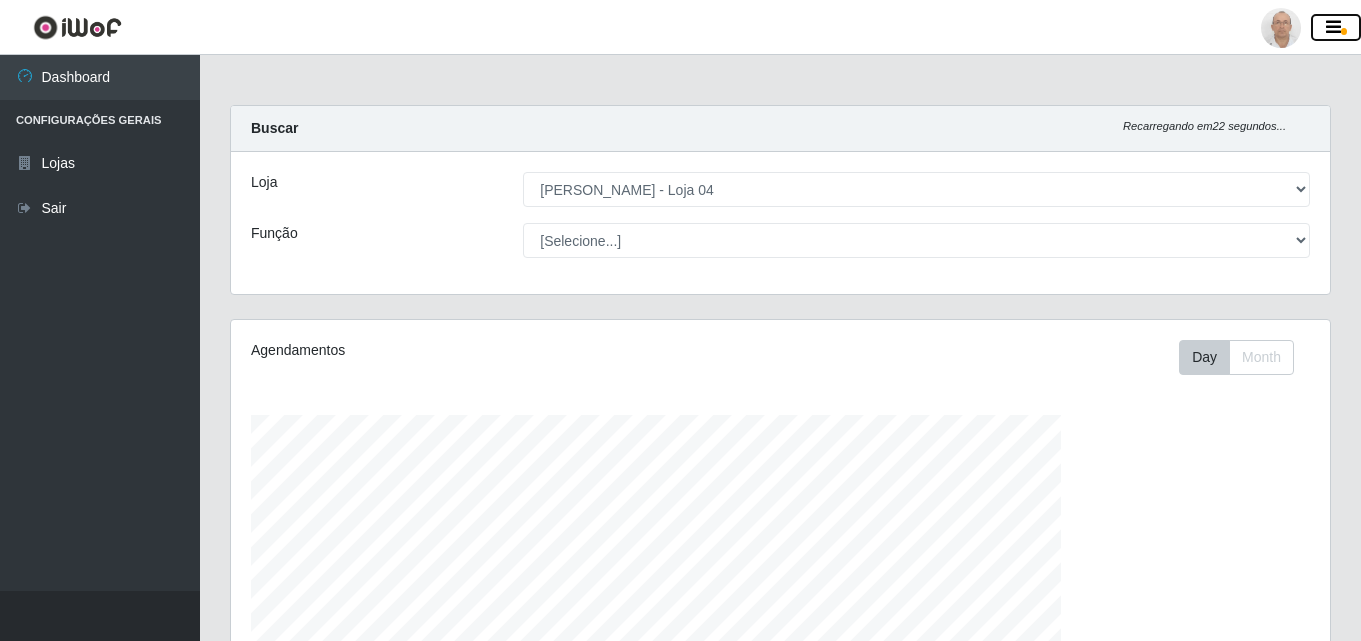scroll, scrollTop: 999585, scrollLeft: 998901, axis: both 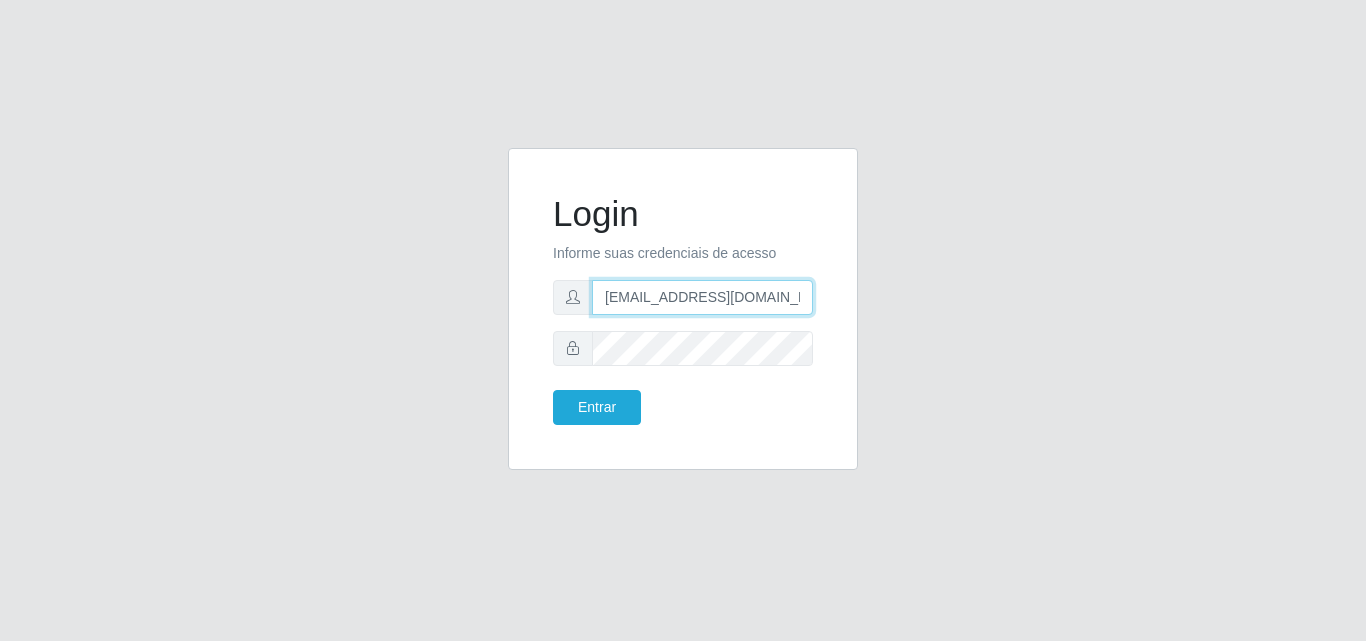 click on "[EMAIL_ADDRESS][DOMAIN_NAME]" at bounding box center [702, 297] 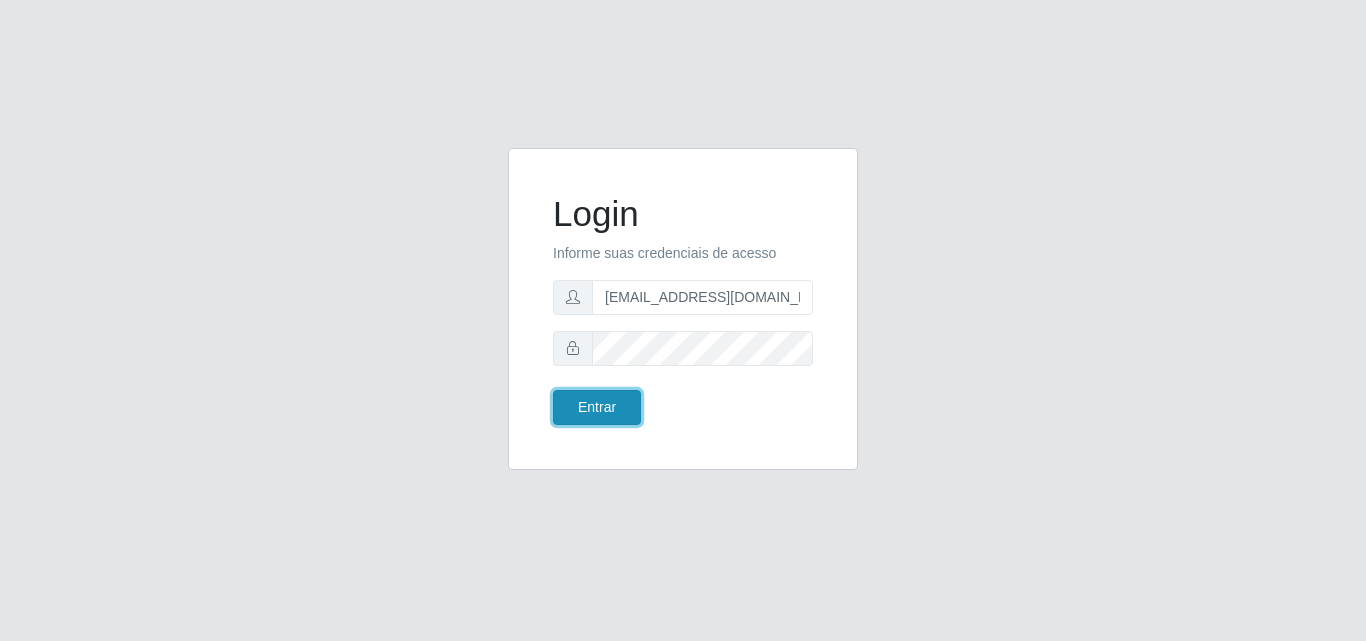 click on "Entrar" at bounding box center [597, 407] 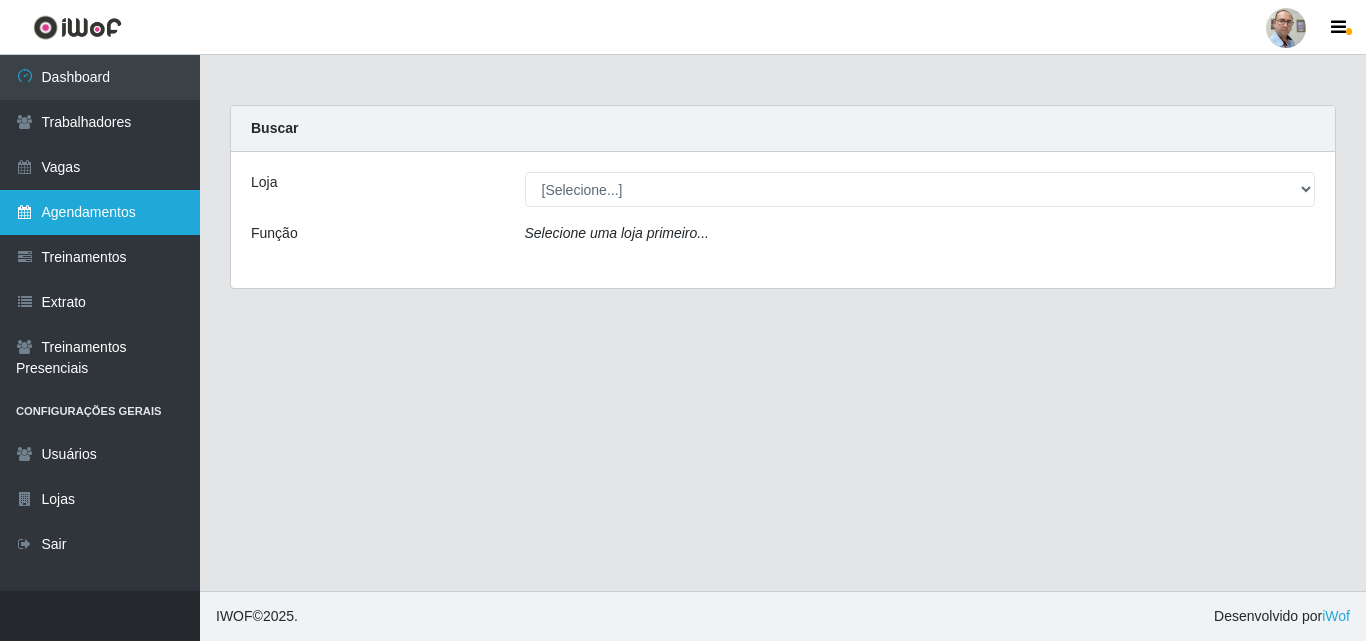 click on "Agendamentos" at bounding box center [100, 212] 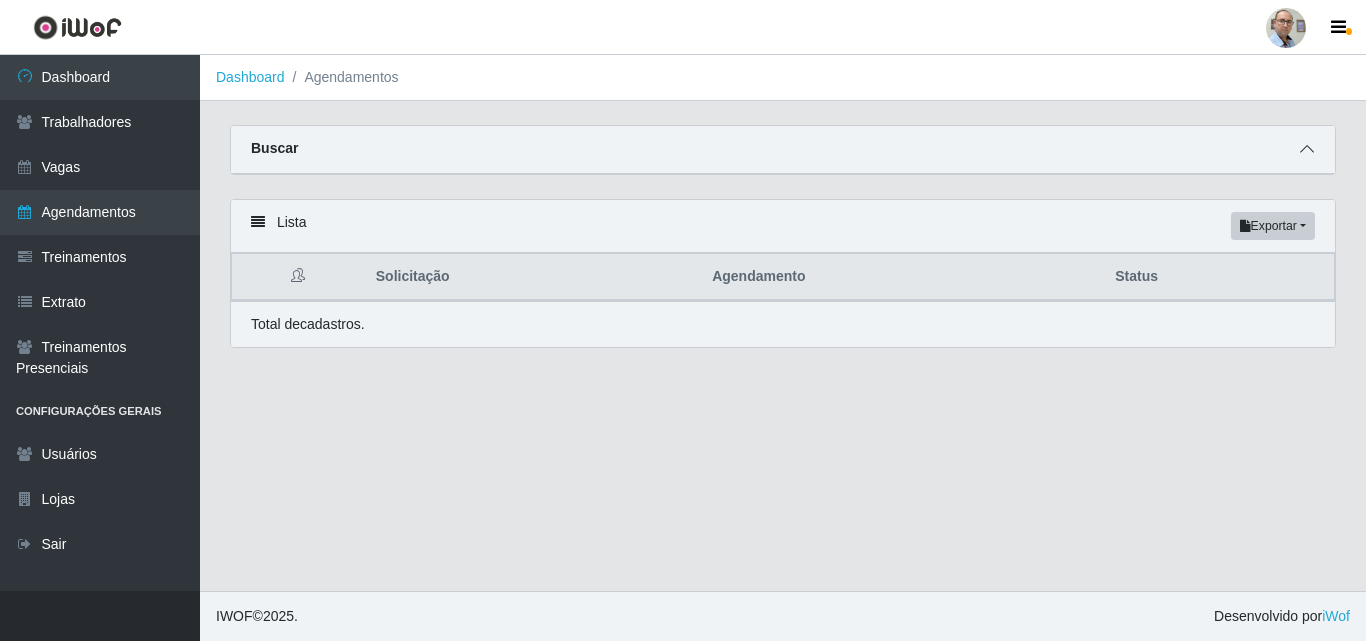 click at bounding box center [1307, 149] 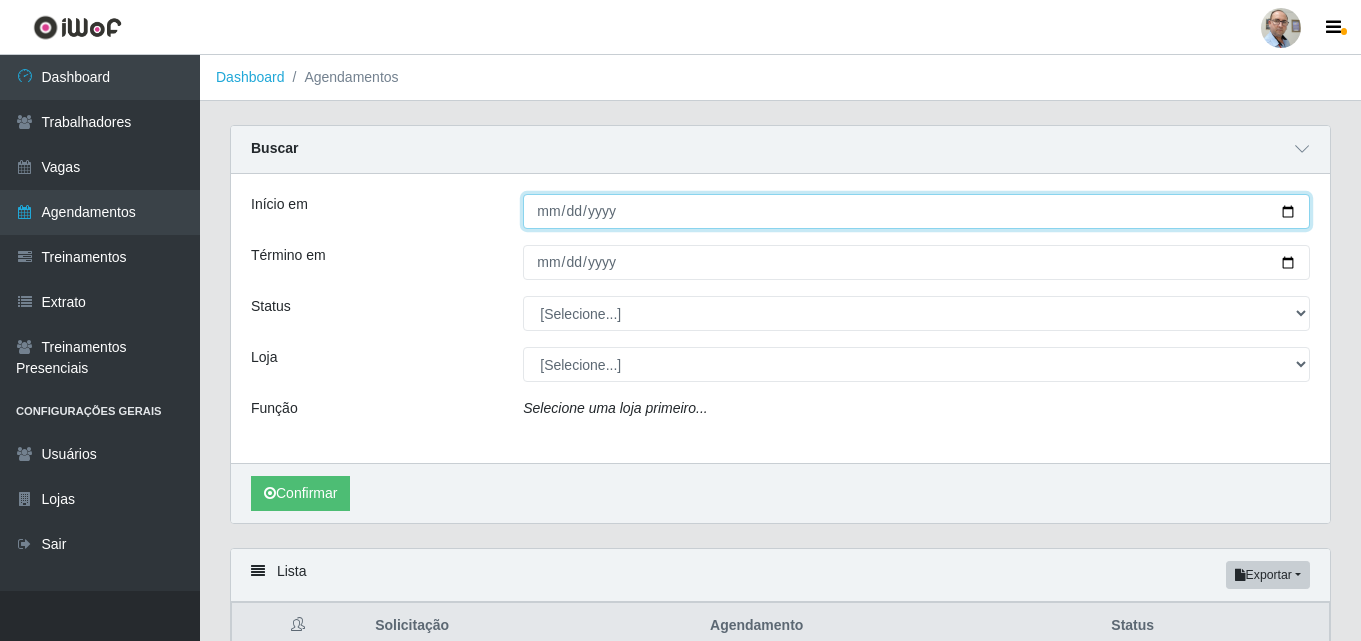 click on "Início em" at bounding box center [916, 211] 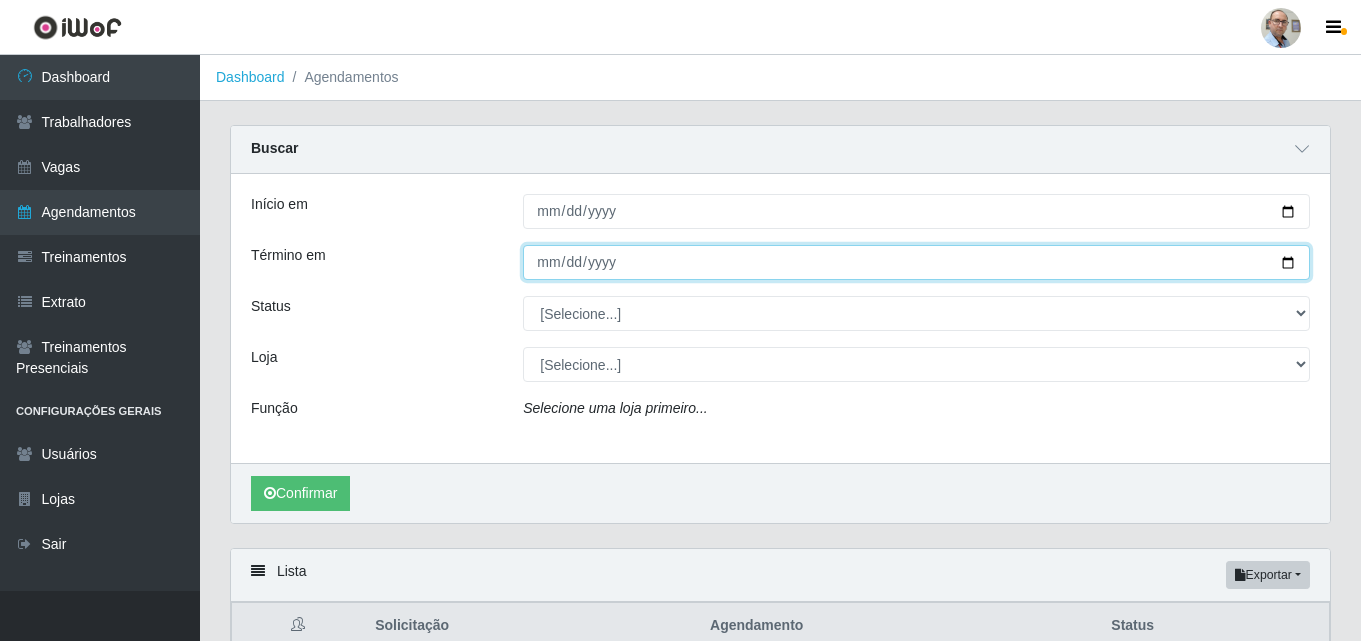 drag, startPoint x: 1289, startPoint y: 264, endPoint x: 1266, endPoint y: 268, distance: 23.345236 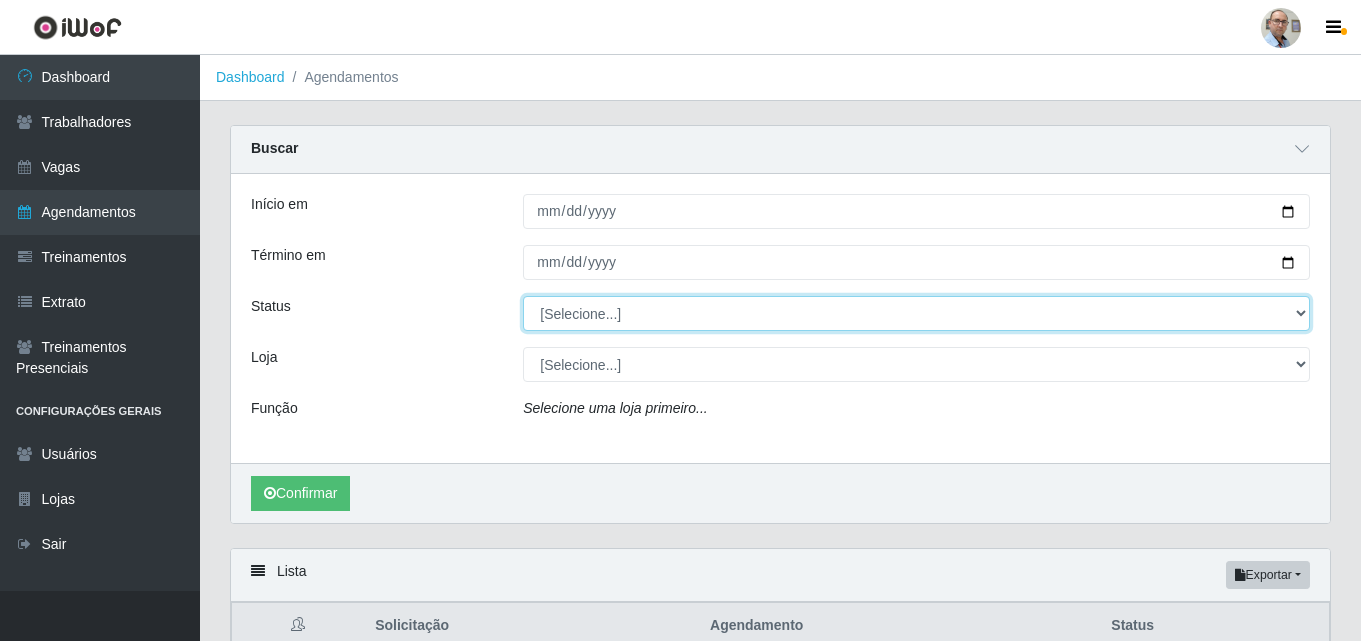 click on "[Selecione...] AGENDADO AGUARDANDO LIBERAR EM ANDAMENTO EM REVISÃO FINALIZADO CANCELADO FALTA" at bounding box center (916, 313) 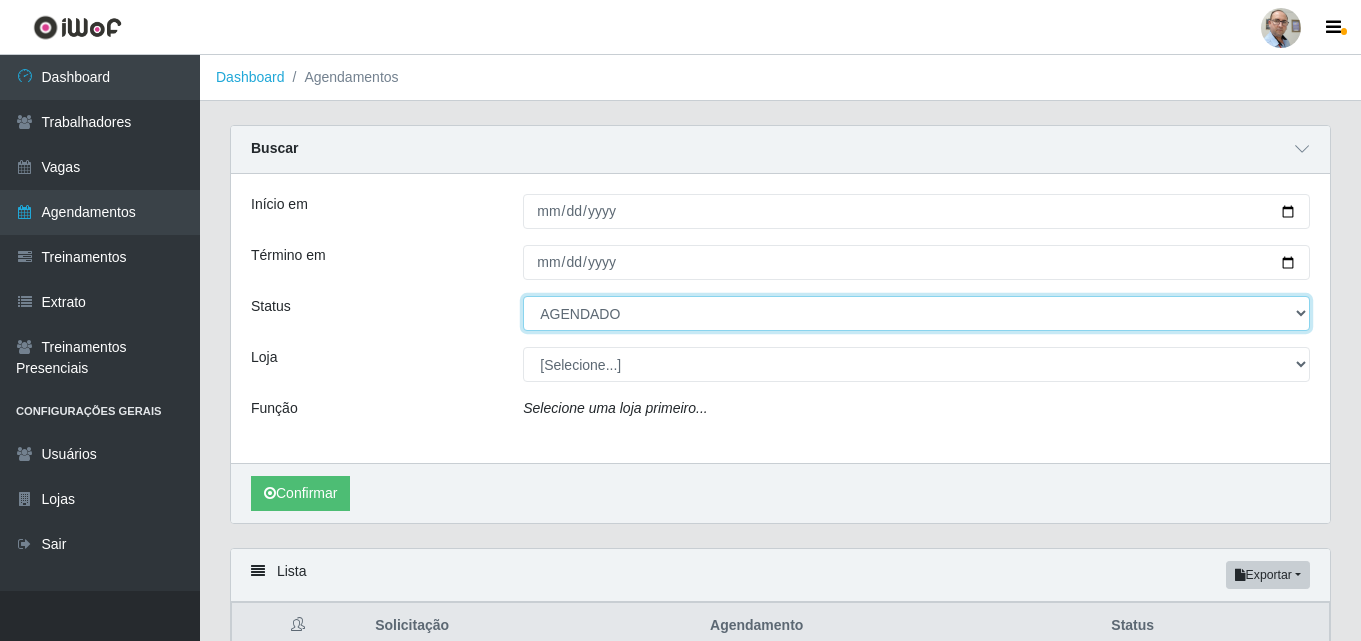 click on "[Selecione...] AGENDADO AGUARDANDO LIBERAR EM ANDAMENTO EM REVISÃO FINALIZADO CANCELADO FALTA" at bounding box center [916, 313] 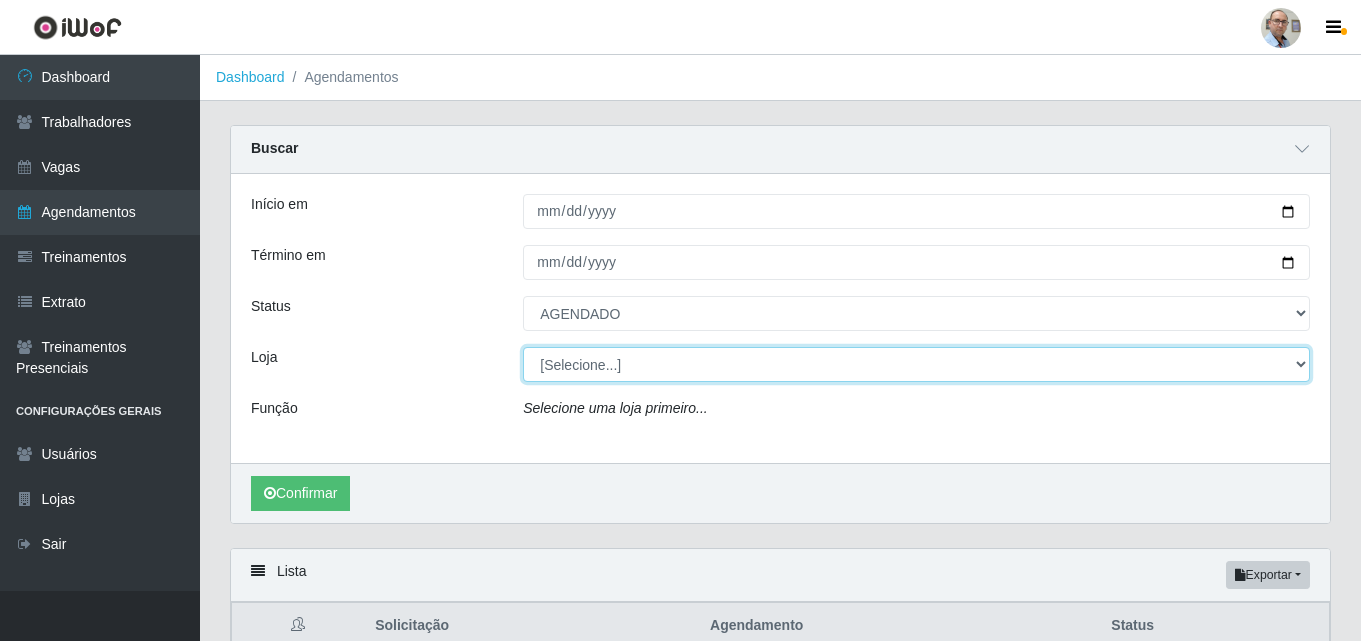 click on "[Selecione...] Mar Vermelho - Loja 04" at bounding box center [916, 364] 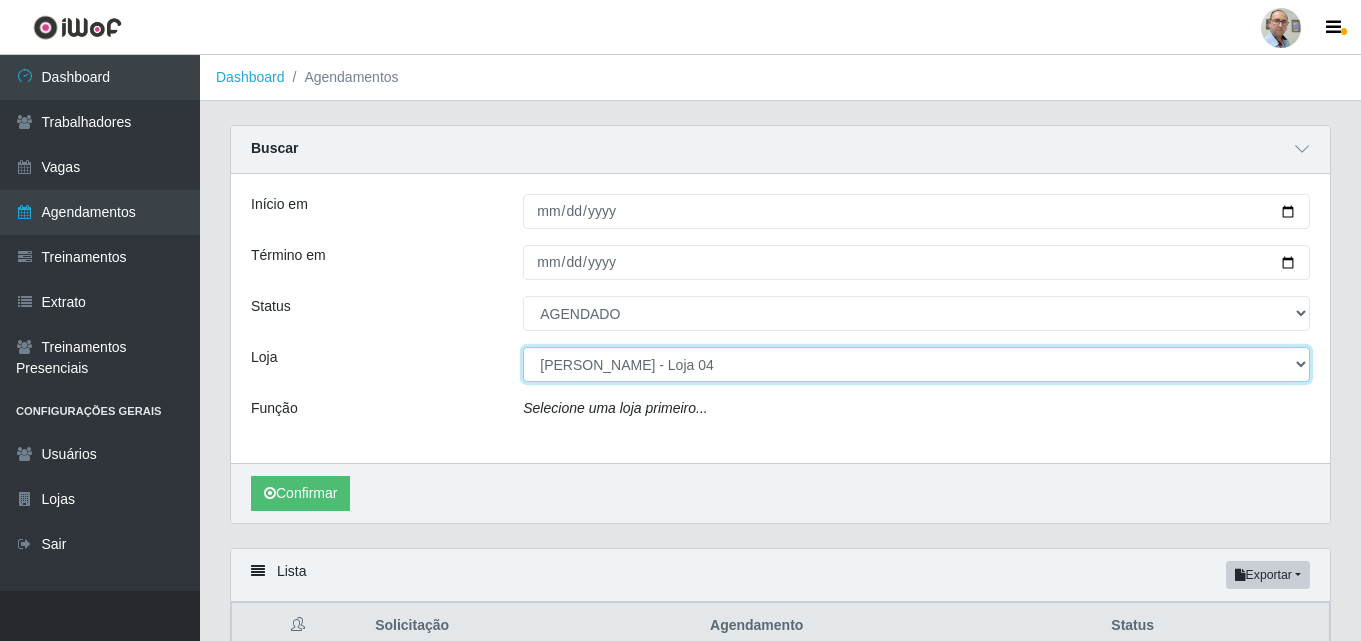 click on "[Selecione...] Mar Vermelho - Loja 04" at bounding box center (916, 364) 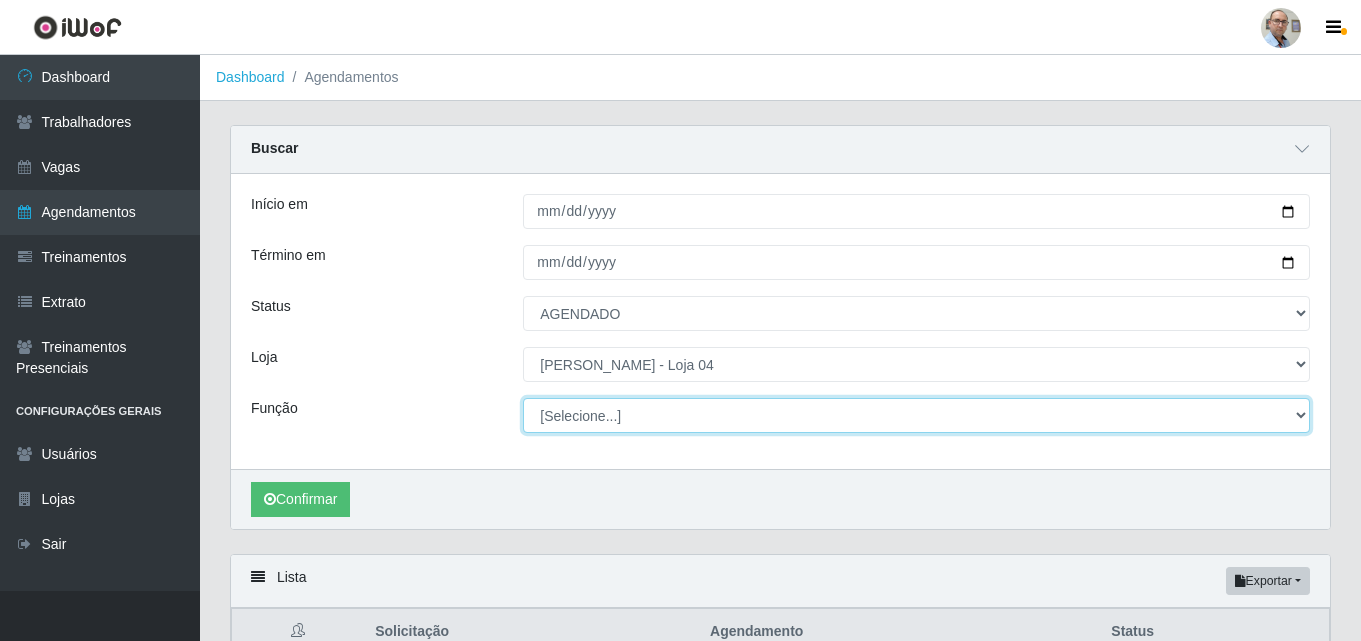 click on "[Selecione...] ASG ASG + ASG ++ Auxiliar de Depósito  Auxiliar de Depósito + Auxiliar de Depósito ++ Auxiliar de Estacionamento Auxiliar de Estacionamento + Auxiliar de Estacionamento ++ Balconista de Frios Balconista de Frios + Balconista de Padaria  Balconista de Padaria + Embalador Embalador + Embalador ++ Operador de Caixa Operador de Caixa + Operador de Caixa ++ Repositor  Repositor + Repositor ++ Repositor de Frios Repositor de Frios + Repositor de Frios ++ Repositor de Hortifruti Repositor de Hortifruti + Repositor de Hortifruti ++" at bounding box center (916, 415) 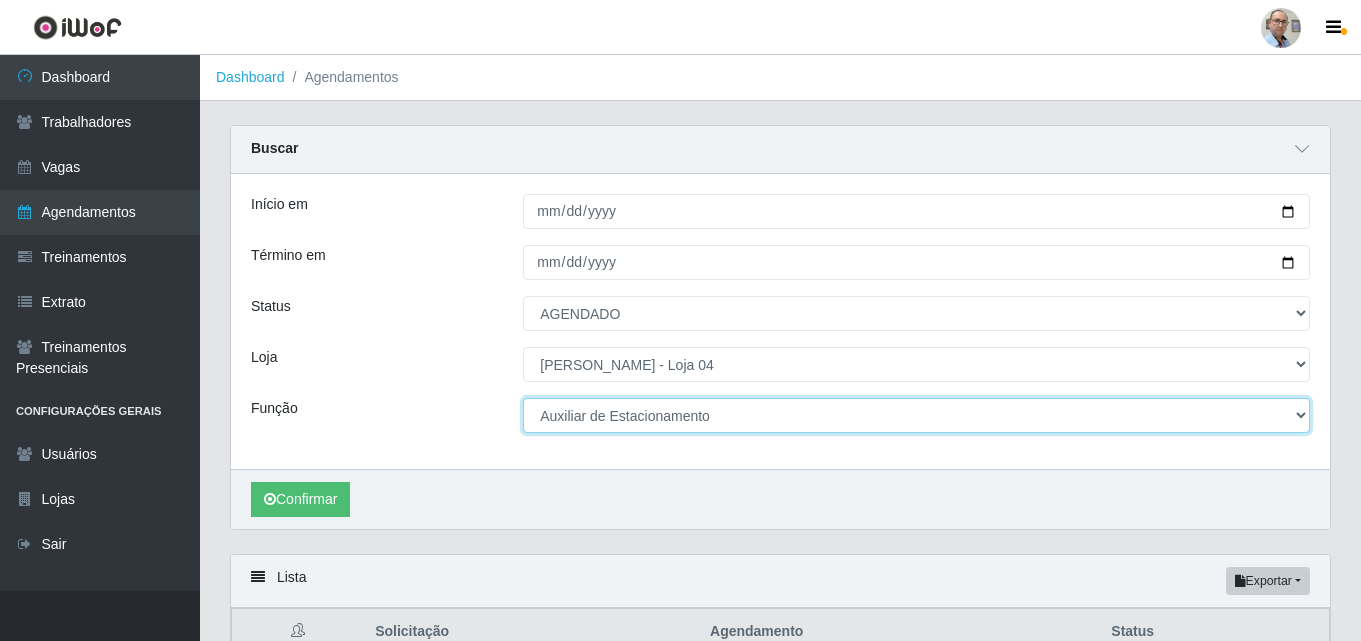 click on "[Selecione...] ASG ASG + ASG ++ Auxiliar de Depósito  Auxiliar de Depósito + Auxiliar de Depósito ++ Auxiliar de Estacionamento Auxiliar de Estacionamento + Auxiliar de Estacionamento ++ Balconista de Frios Balconista de Frios + Balconista de Padaria  Balconista de Padaria + Embalador Embalador + Embalador ++ Operador de Caixa Operador de Caixa + Operador de Caixa ++ Repositor  Repositor + Repositor ++ Repositor de Frios Repositor de Frios + Repositor de Frios ++ Repositor de Hortifruti Repositor de Hortifruti + Repositor de Hortifruti ++" at bounding box center [916, 415] 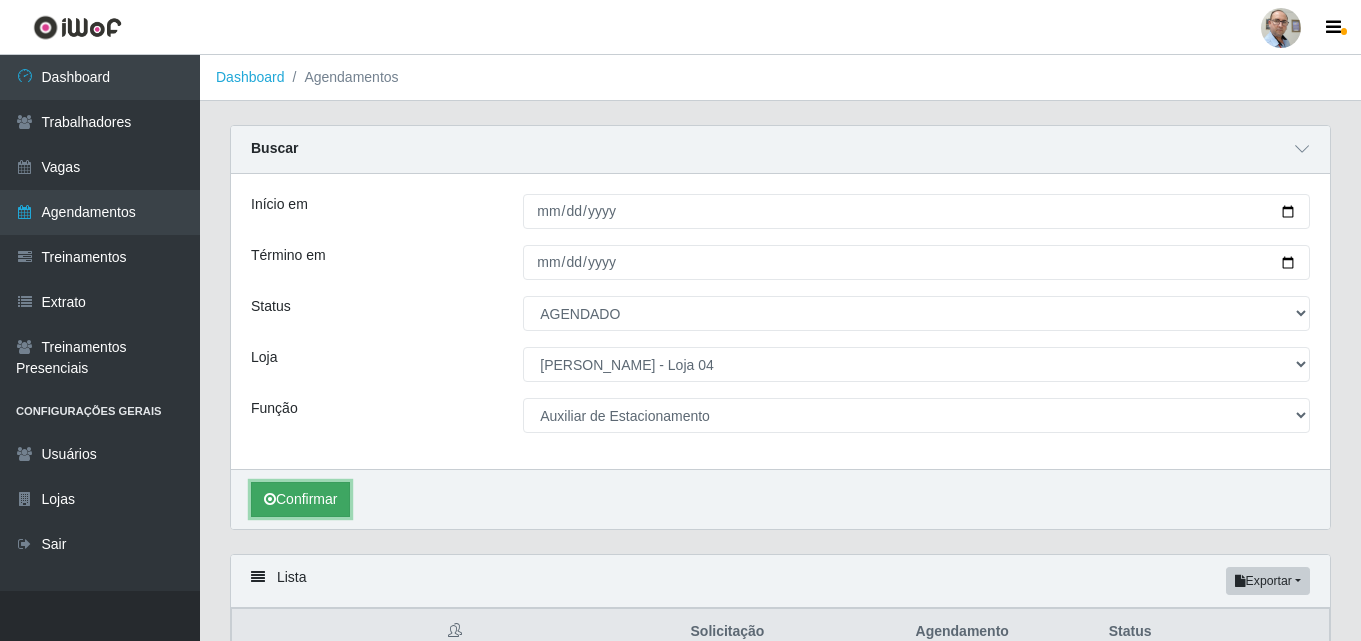 click on "Confirmar" at bounding box center [300, 499] 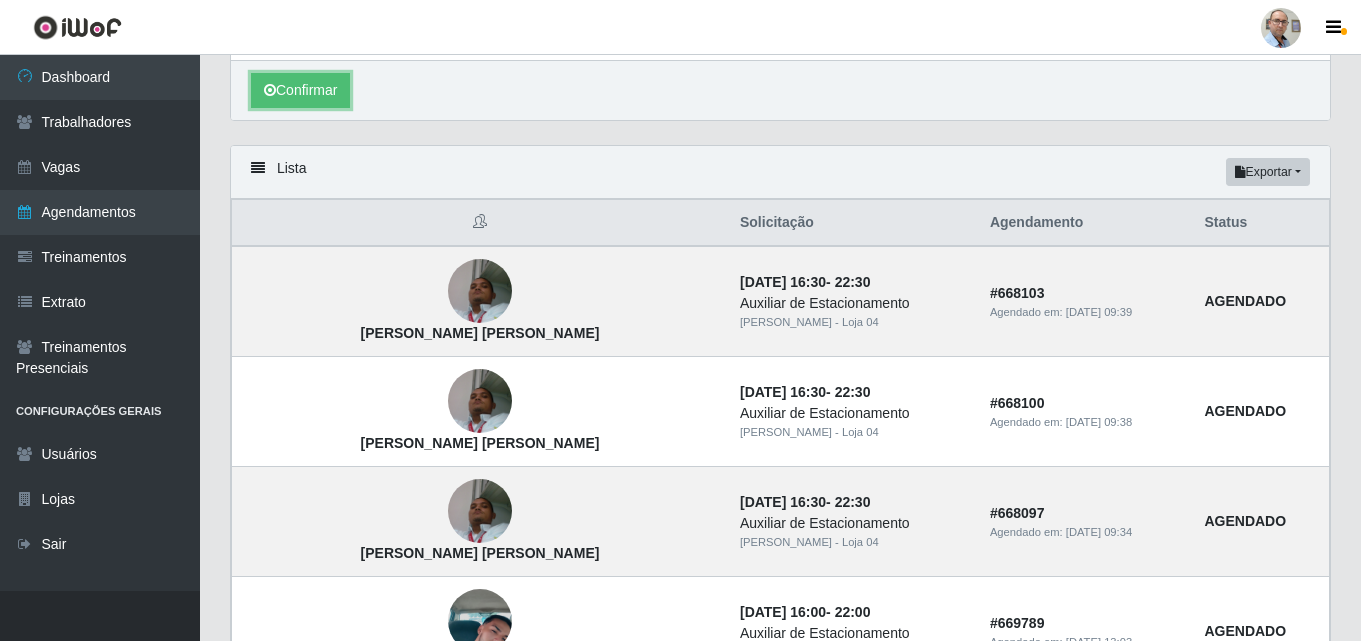 scroll, scrollTop: 537, scrollLeft: 0, axis: vertical 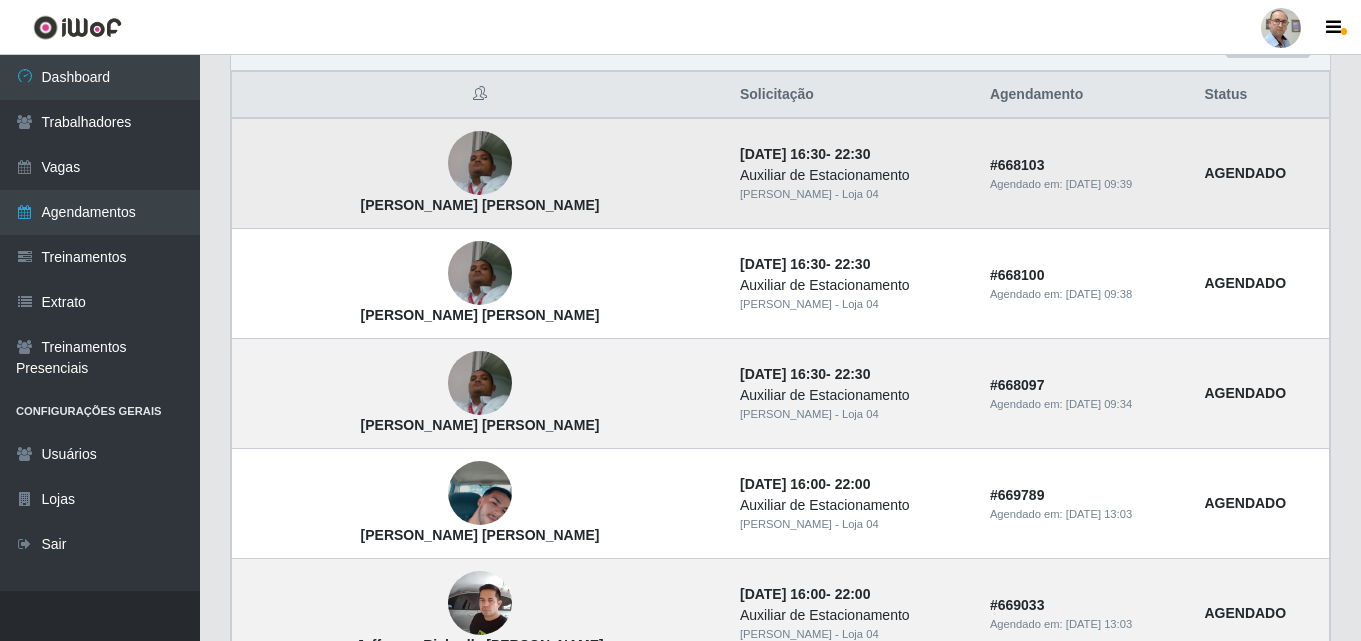 click at bounding box center [480, 163] 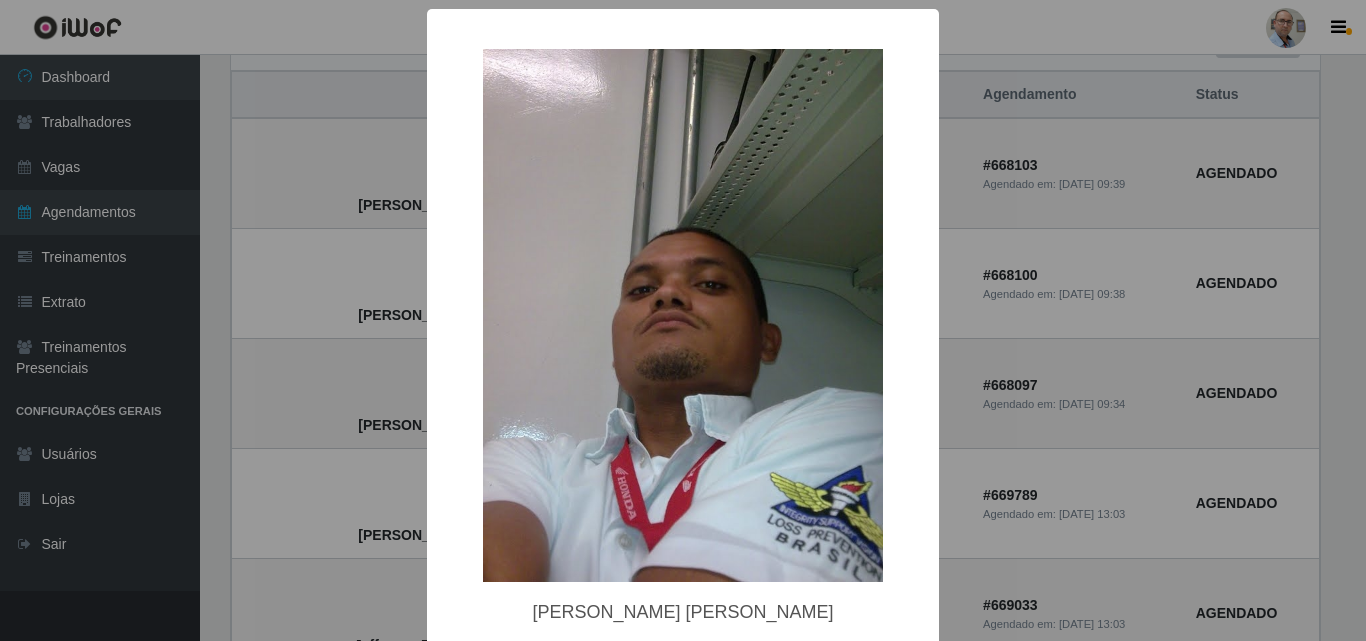 type 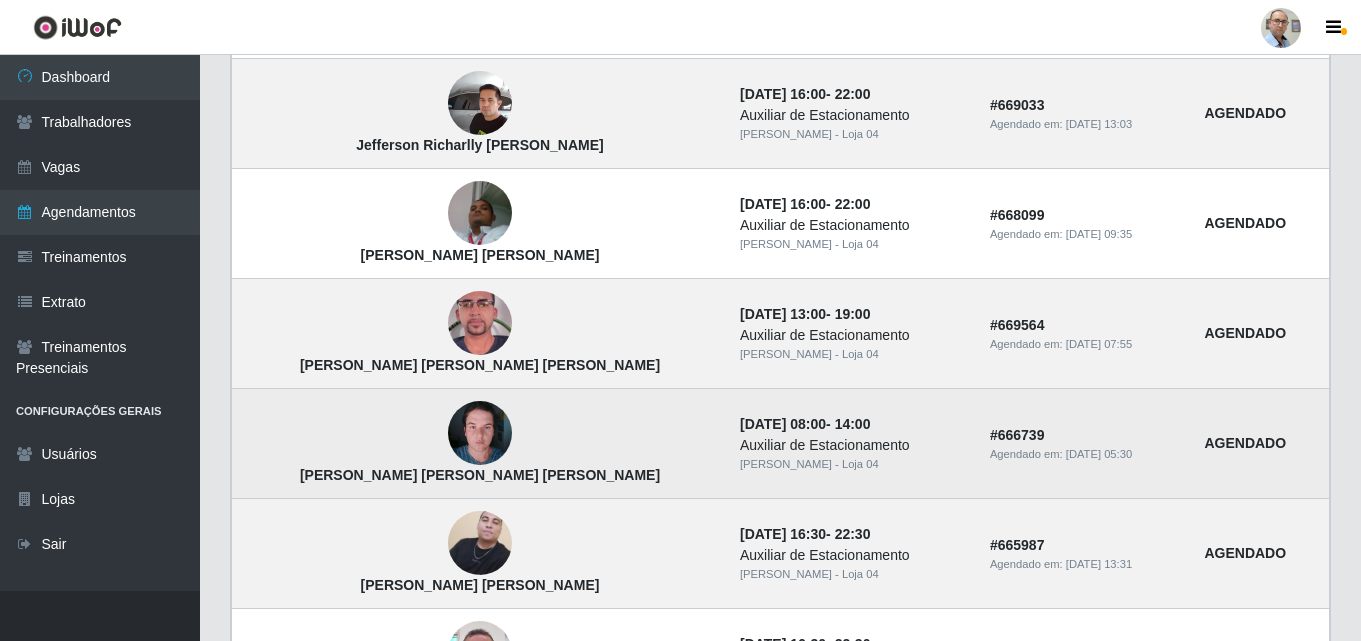 scroll, scrollTop: 1137, scrollLeft: 0, axis: vertical 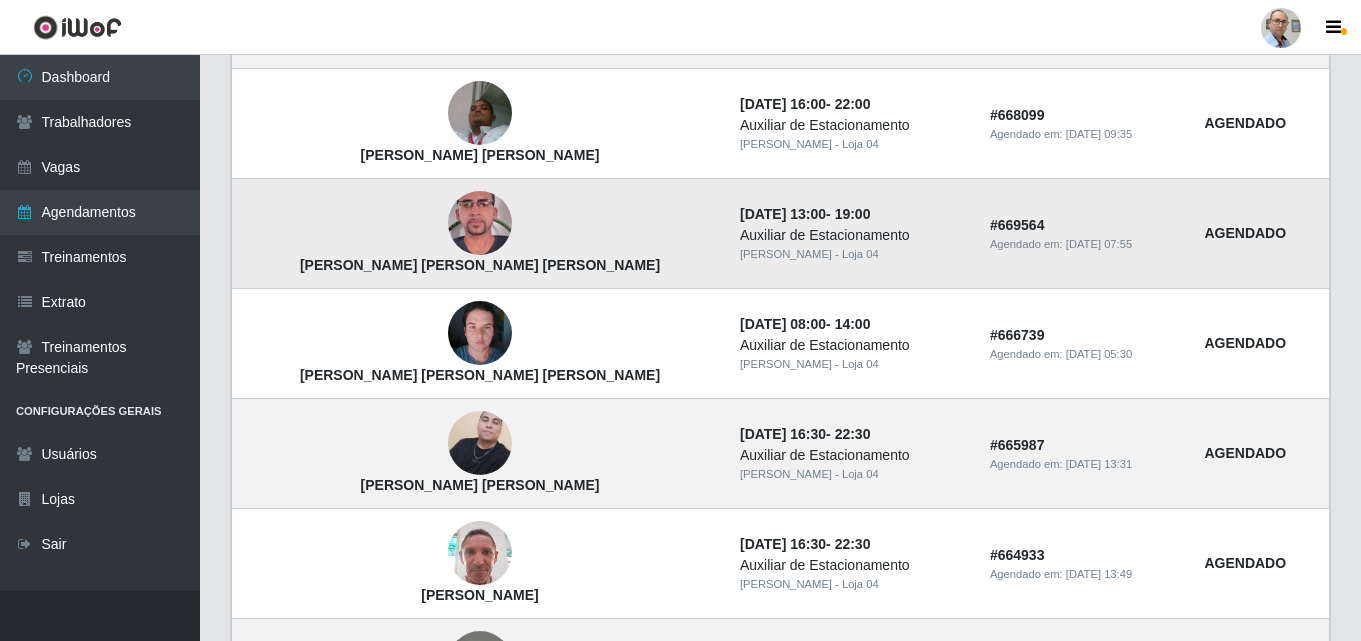 click at bounding box center (480, 224) 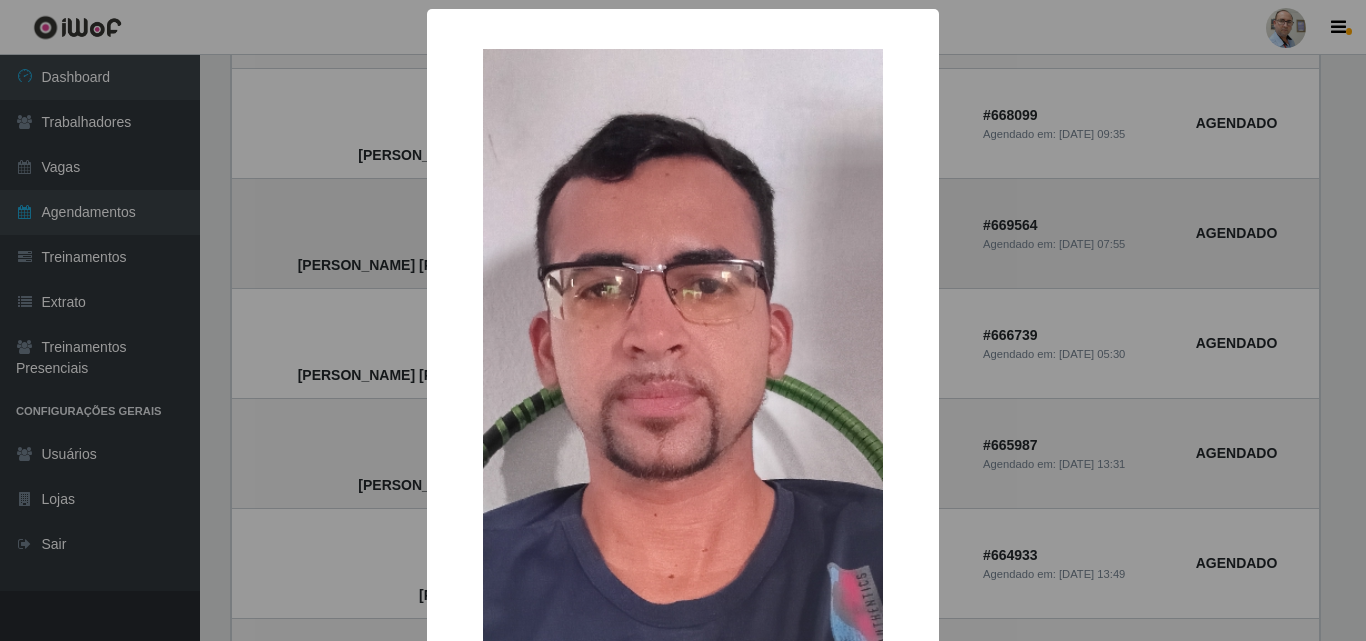 type 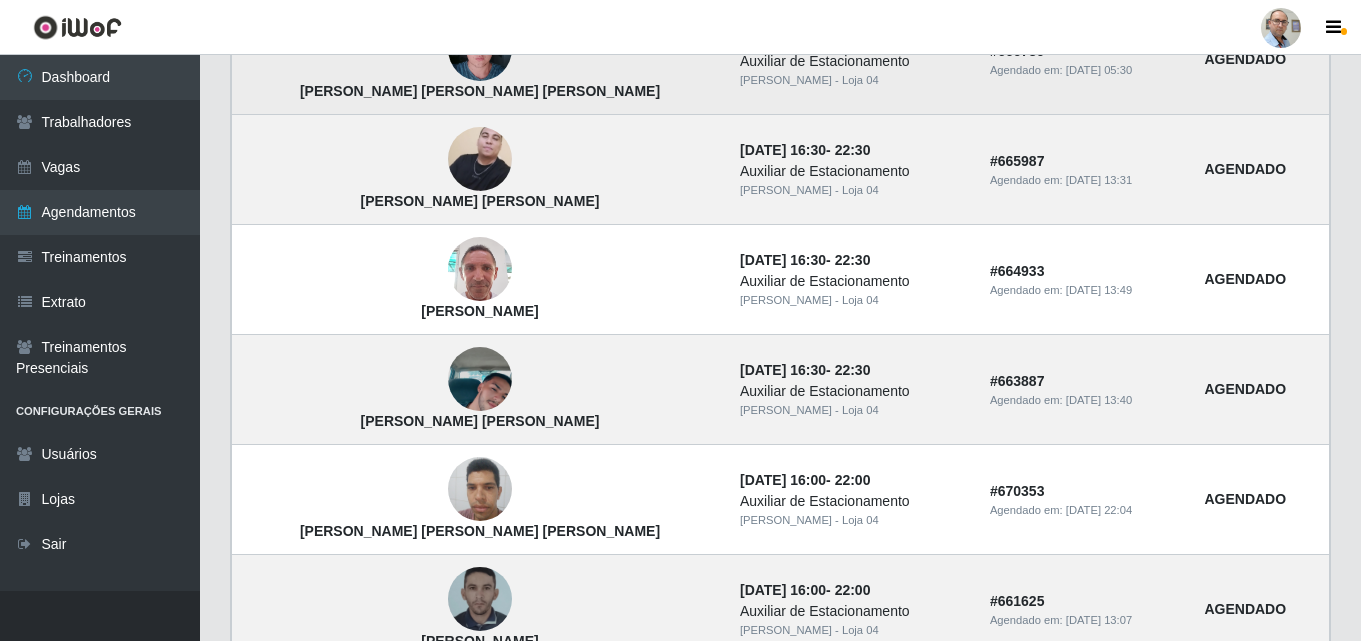 scroll, scrollTop: 1437, scrollLeft: 0, axis: vertical 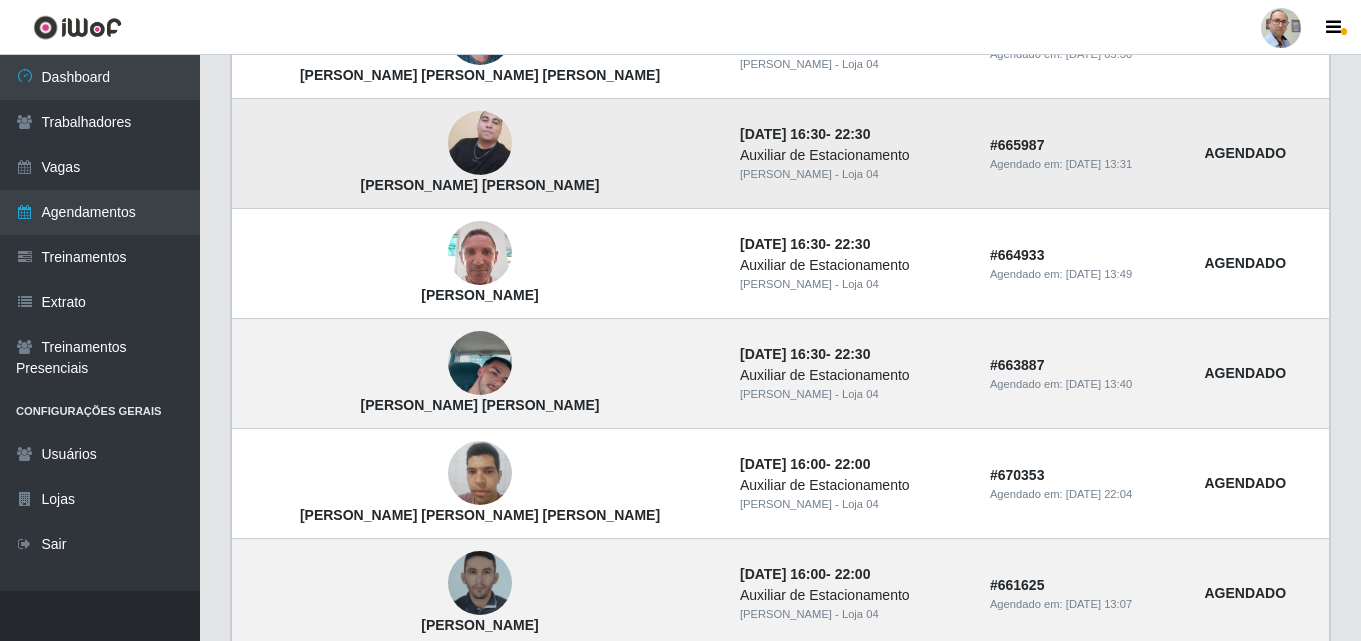 click at bounding box center [480, 143] 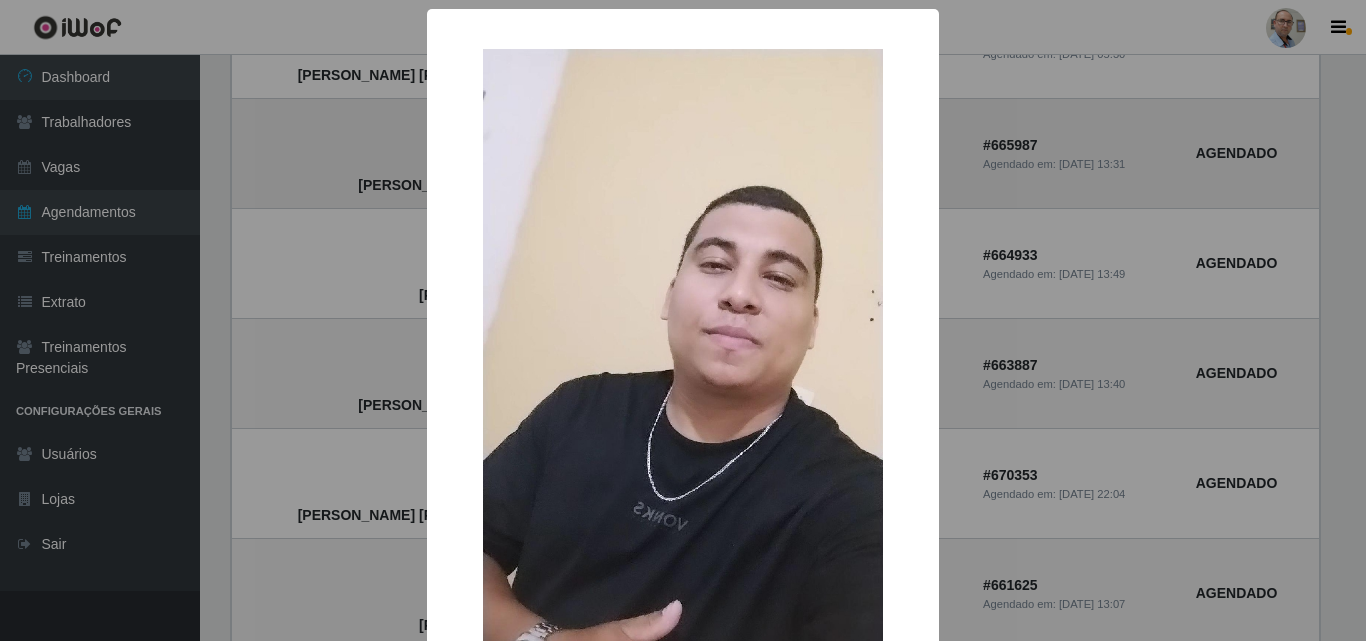 type 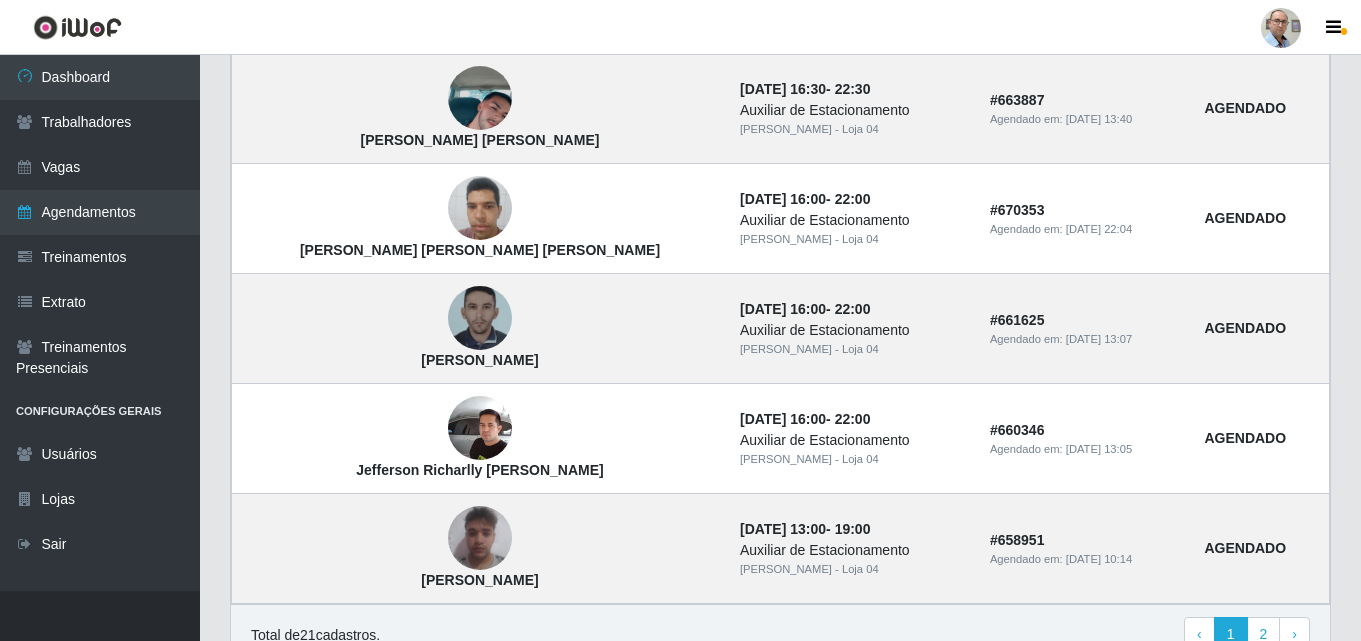 scroll, scrollTop: 1737, scrollLeft: 0, axis: vertical 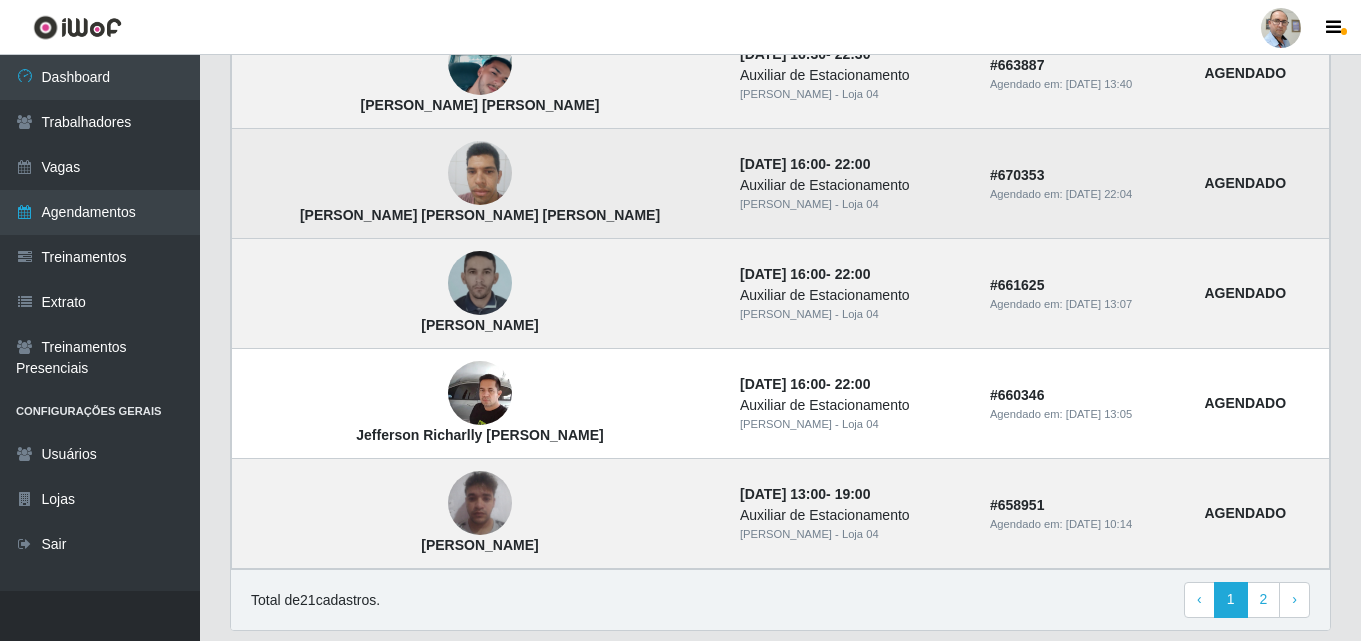 click at bounding box center (480, 173) 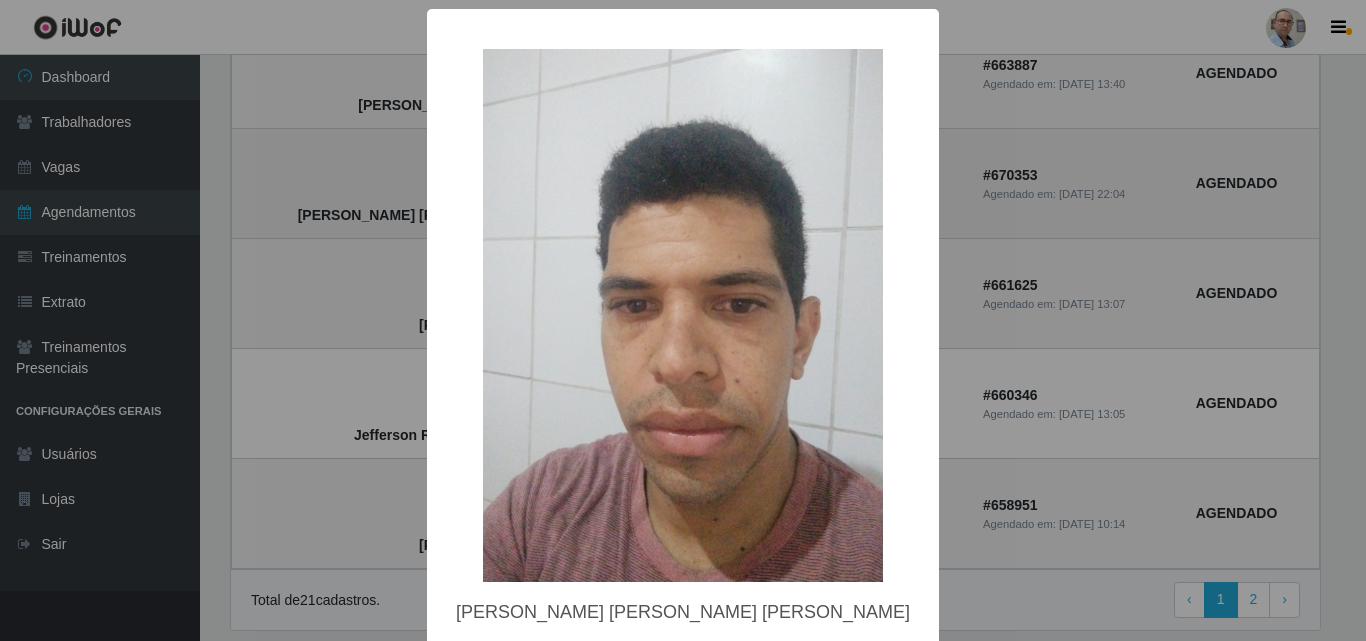 type 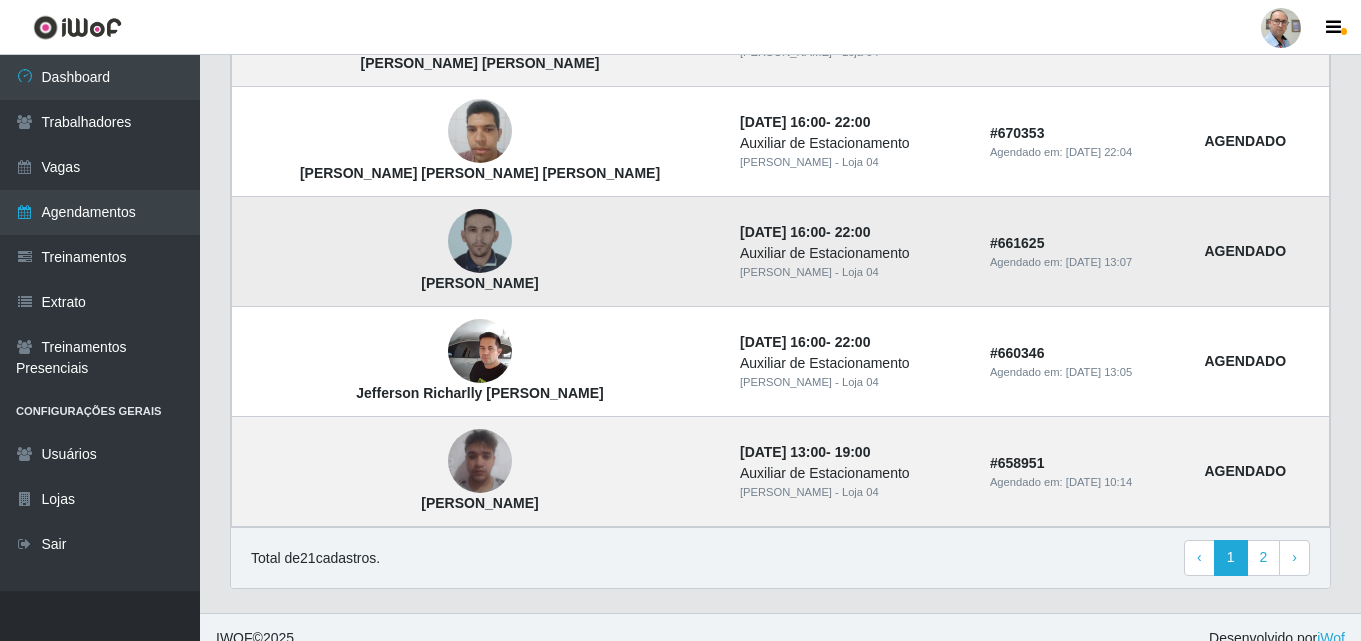 scroll, scrollTop: 1802, scrollLeft: 0, axis: vertical 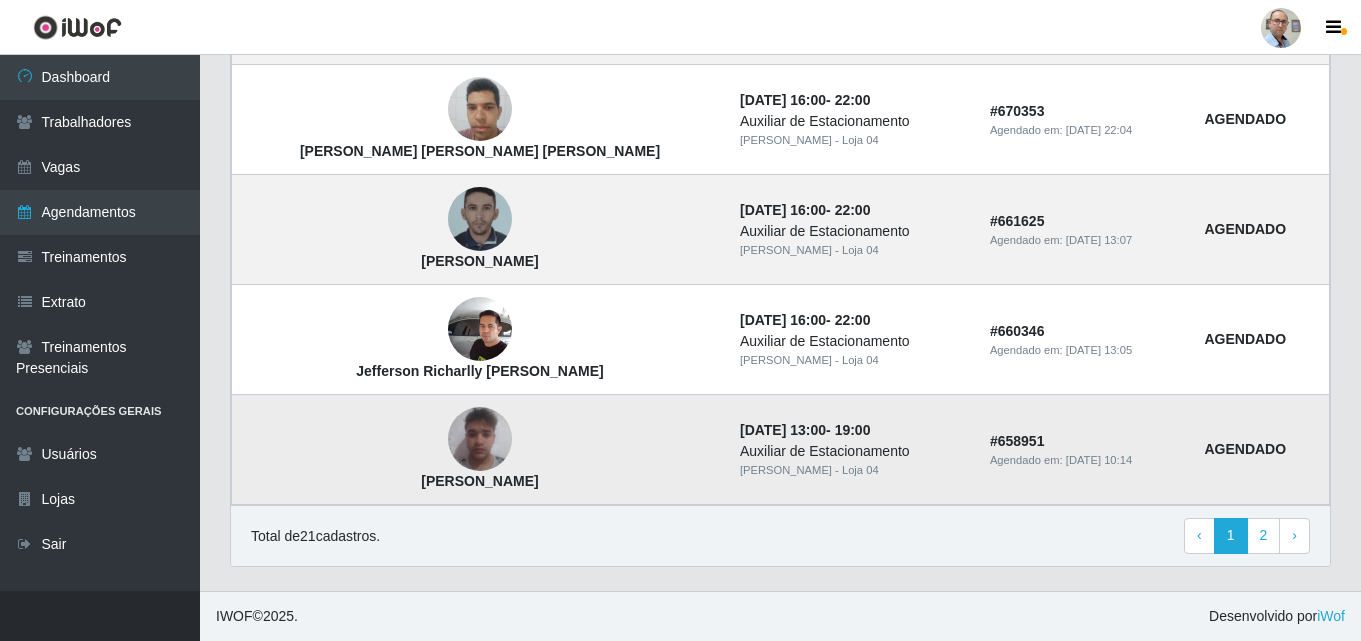 click at bounding box center (480, 439) 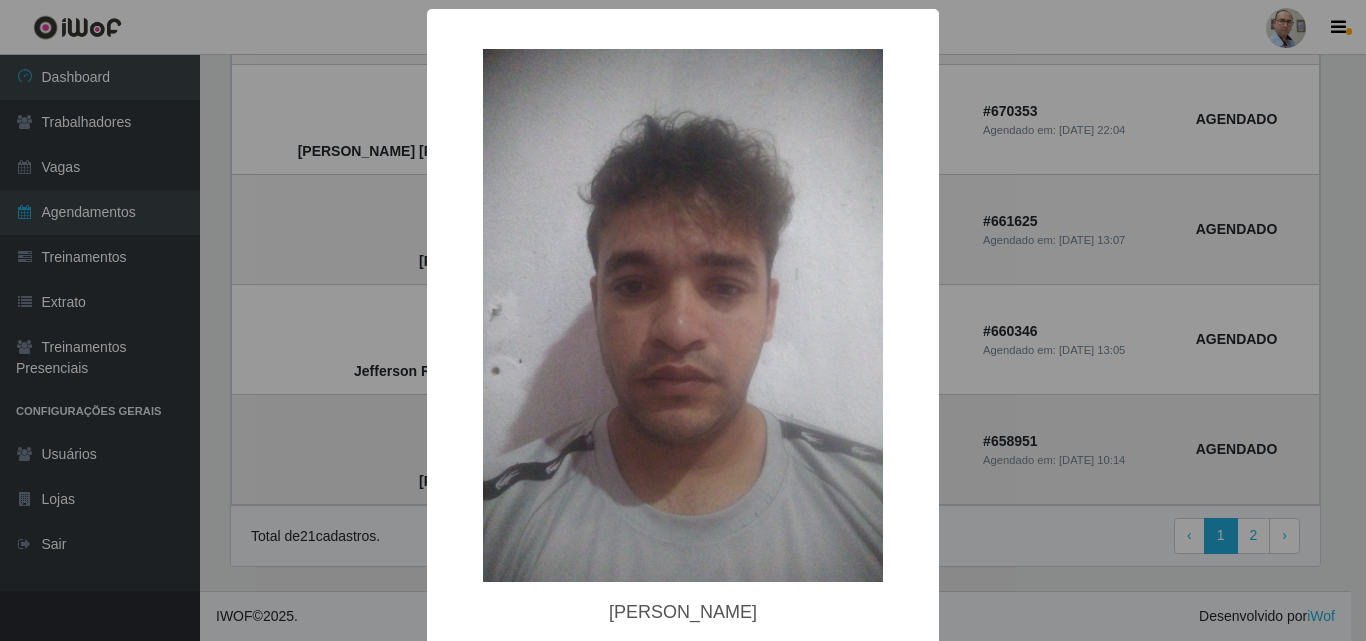 type 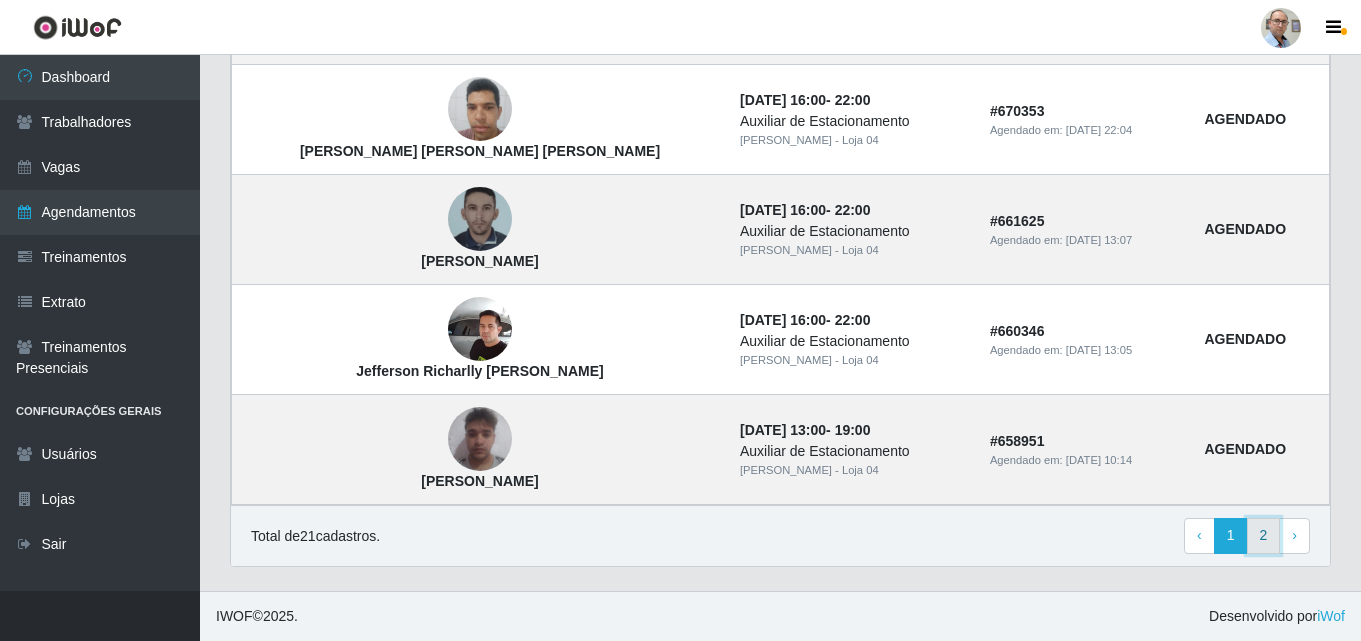 click on "2" at bounding box center (1264, 536) 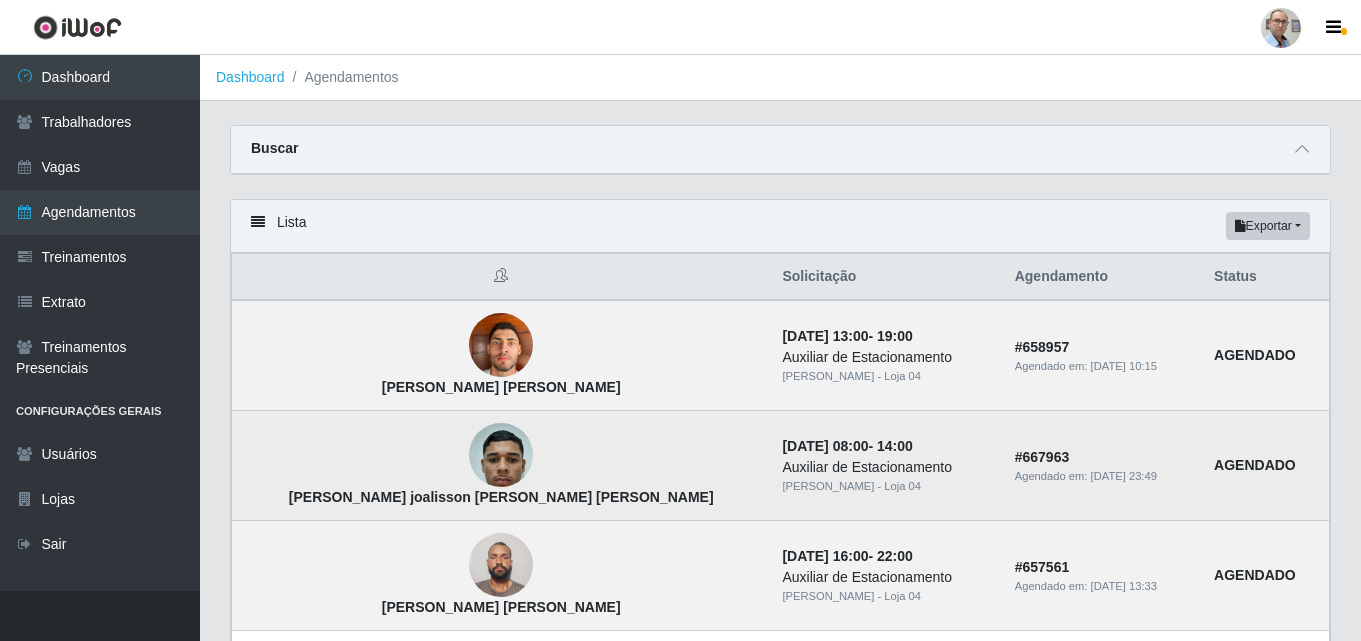 scroll, scrollTop: 100, scrollLeft: 0, axis: vertical 